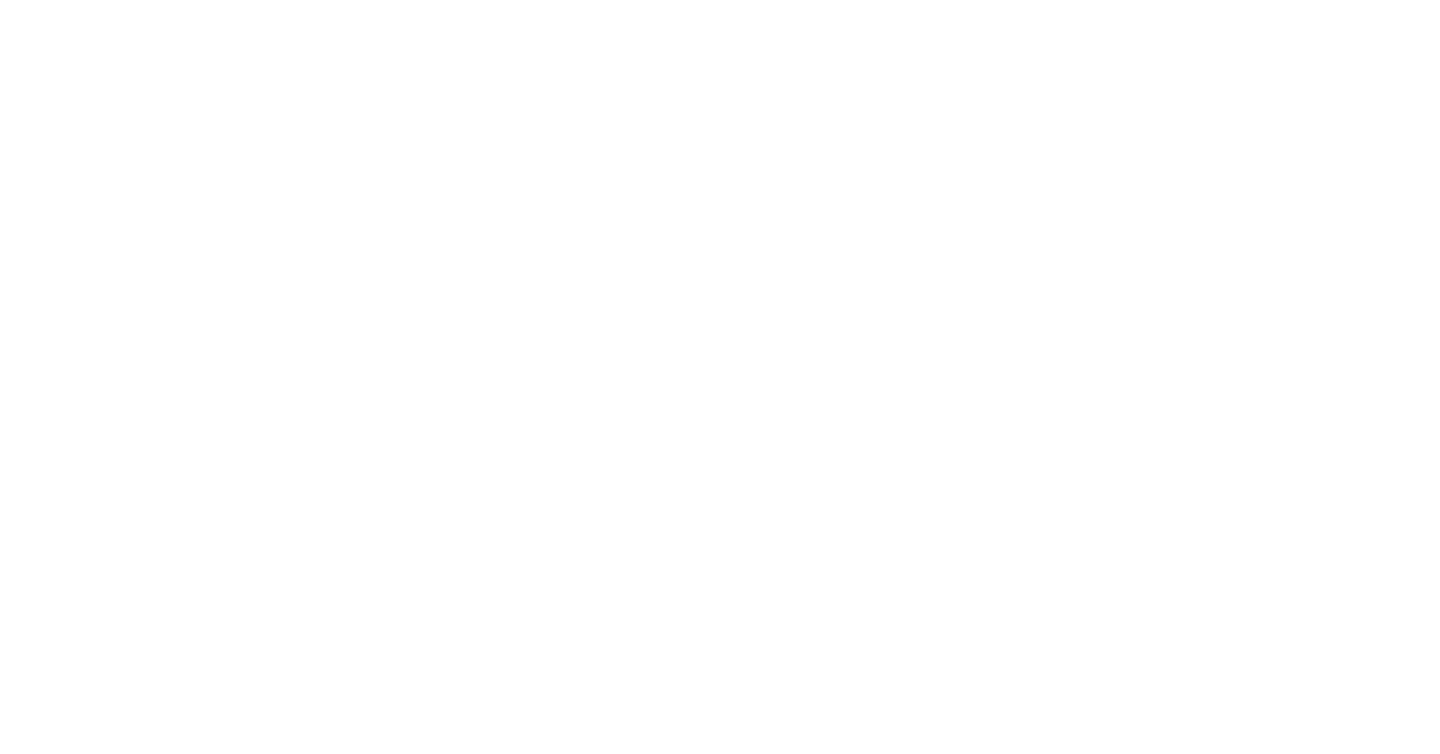 scroll, scrollTop: 0, scrollLeft: 0, axis: both 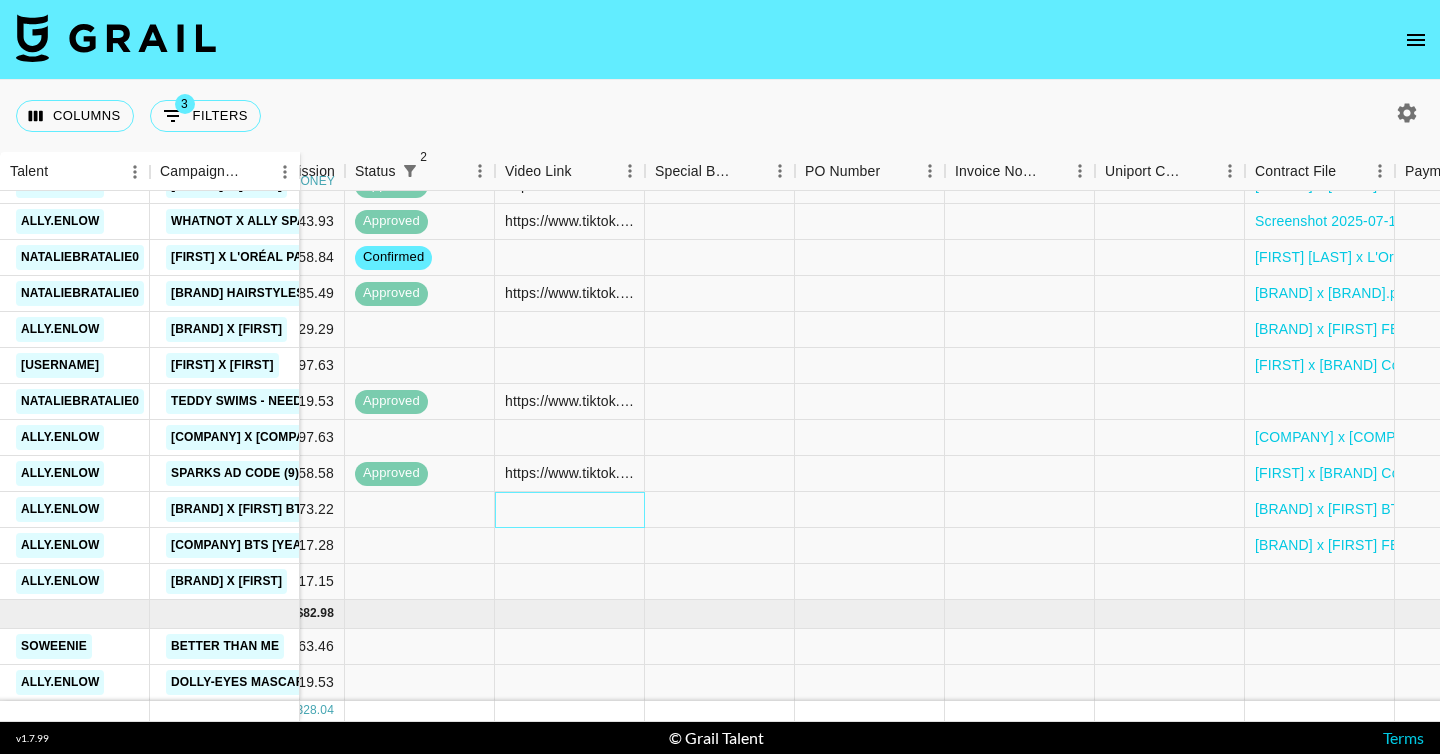 click at bounding box center [570, 510] 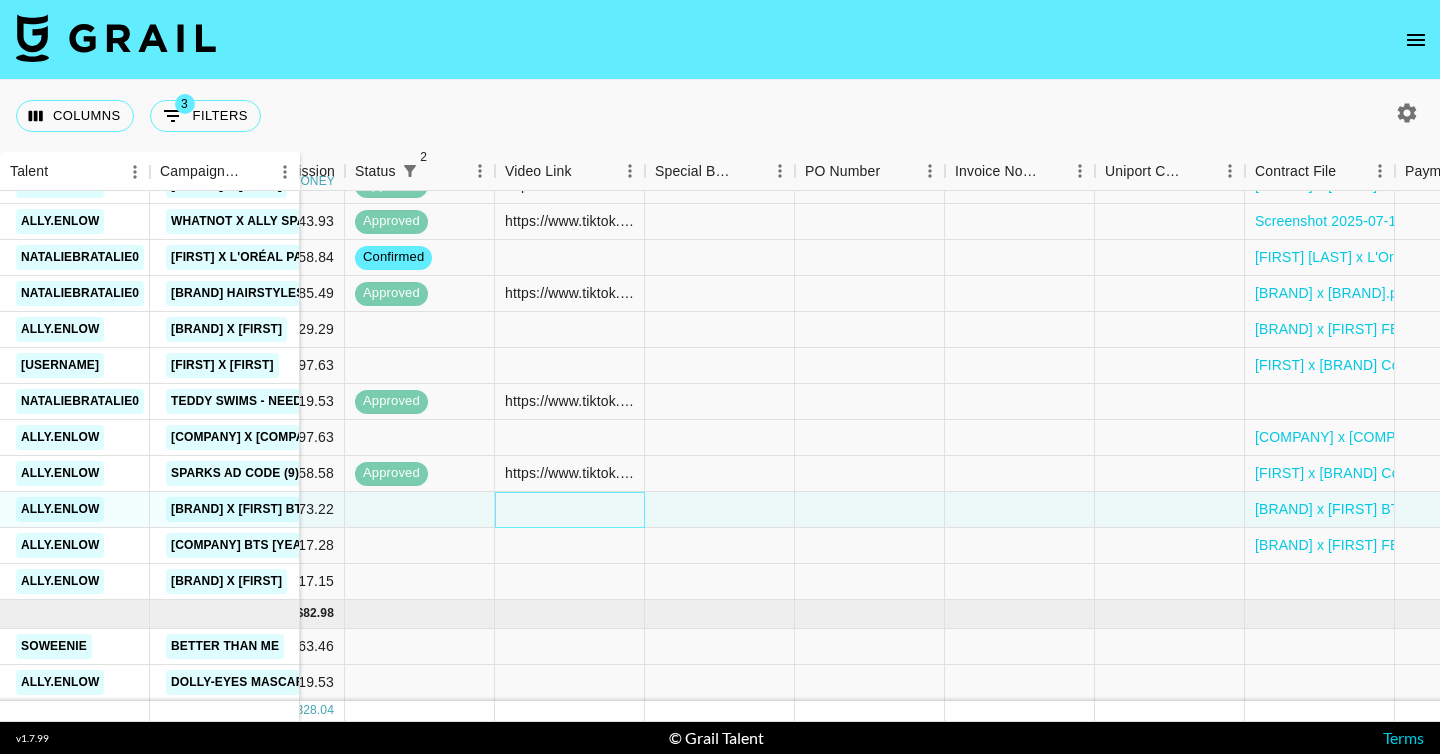 click at bounding box center [570, 510] 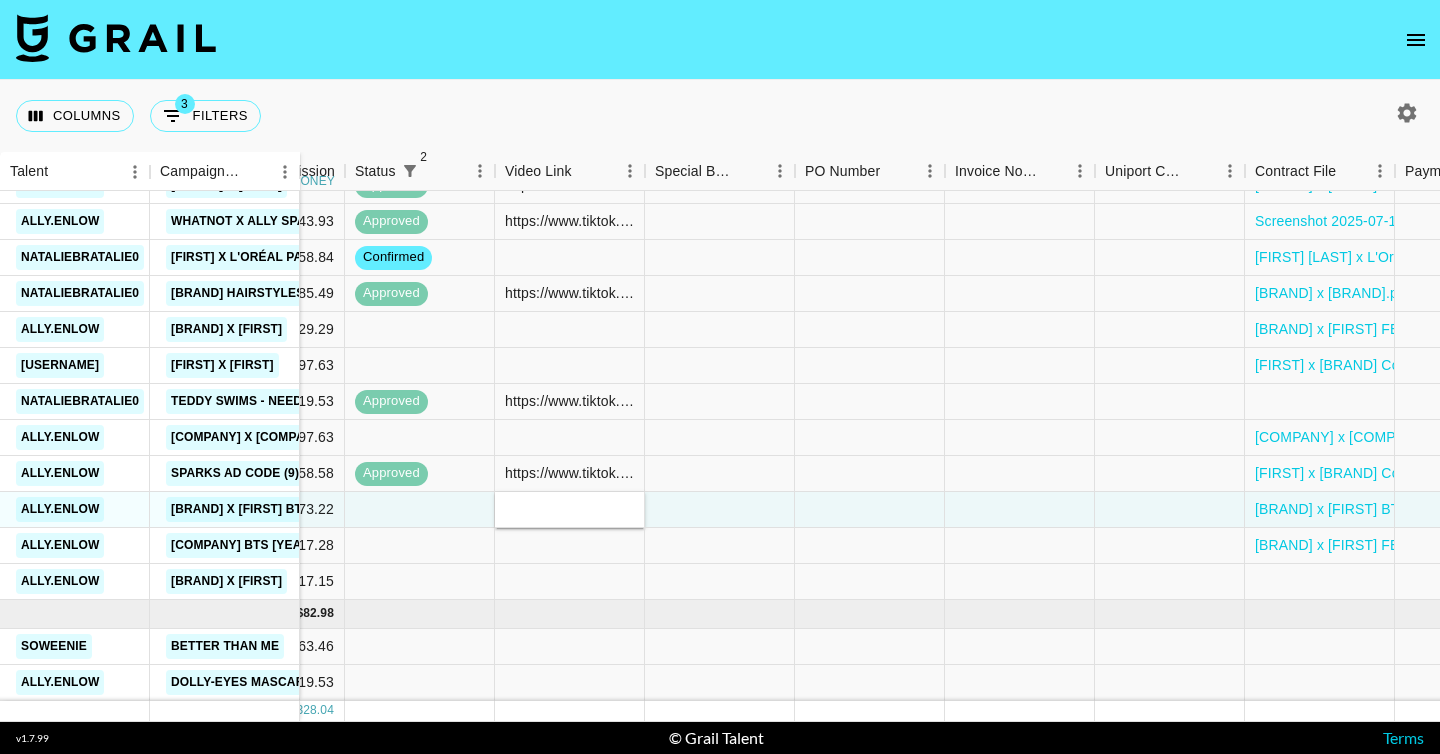 click at bounding box center (569, 509) 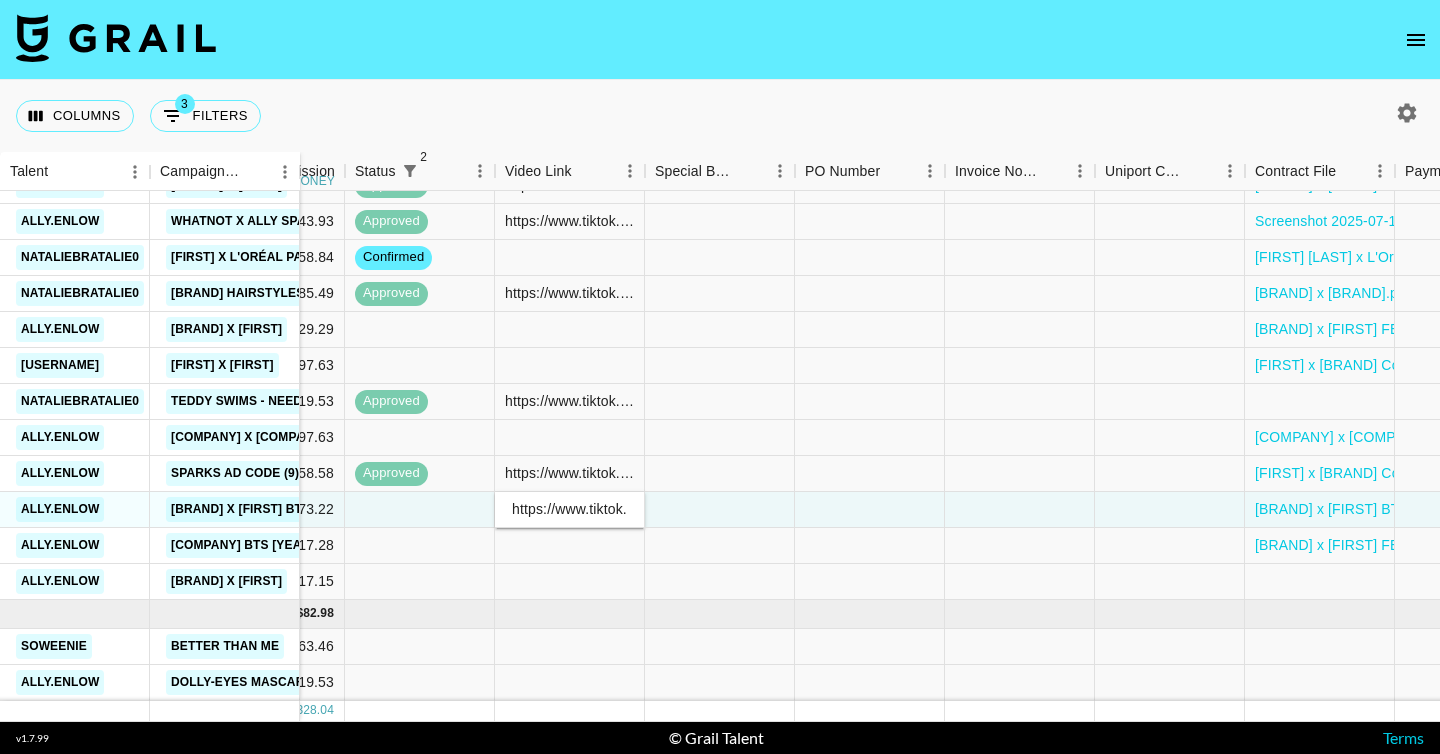 scroll, scrollTop: 0, scrollLeft: 769, axis: horizontal 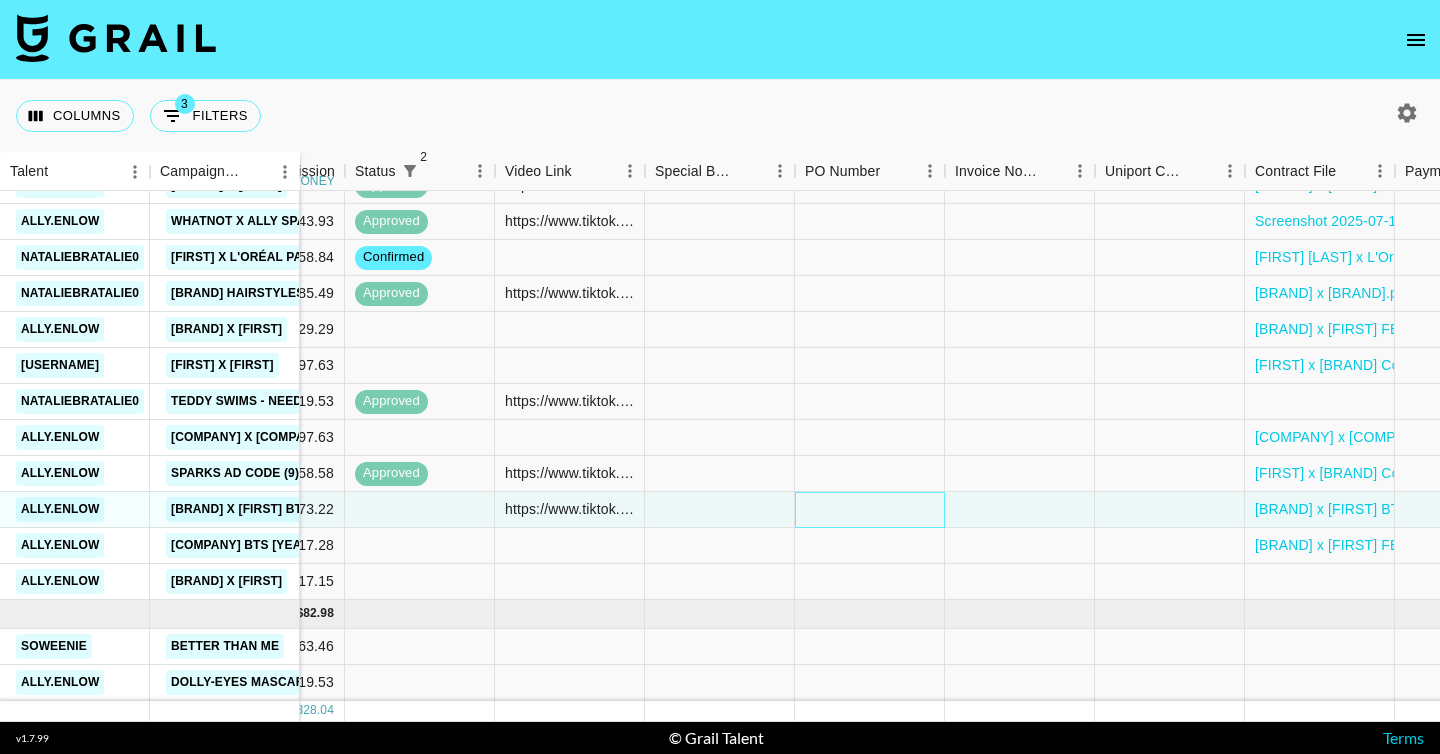 click at bounding box center (870, 510) 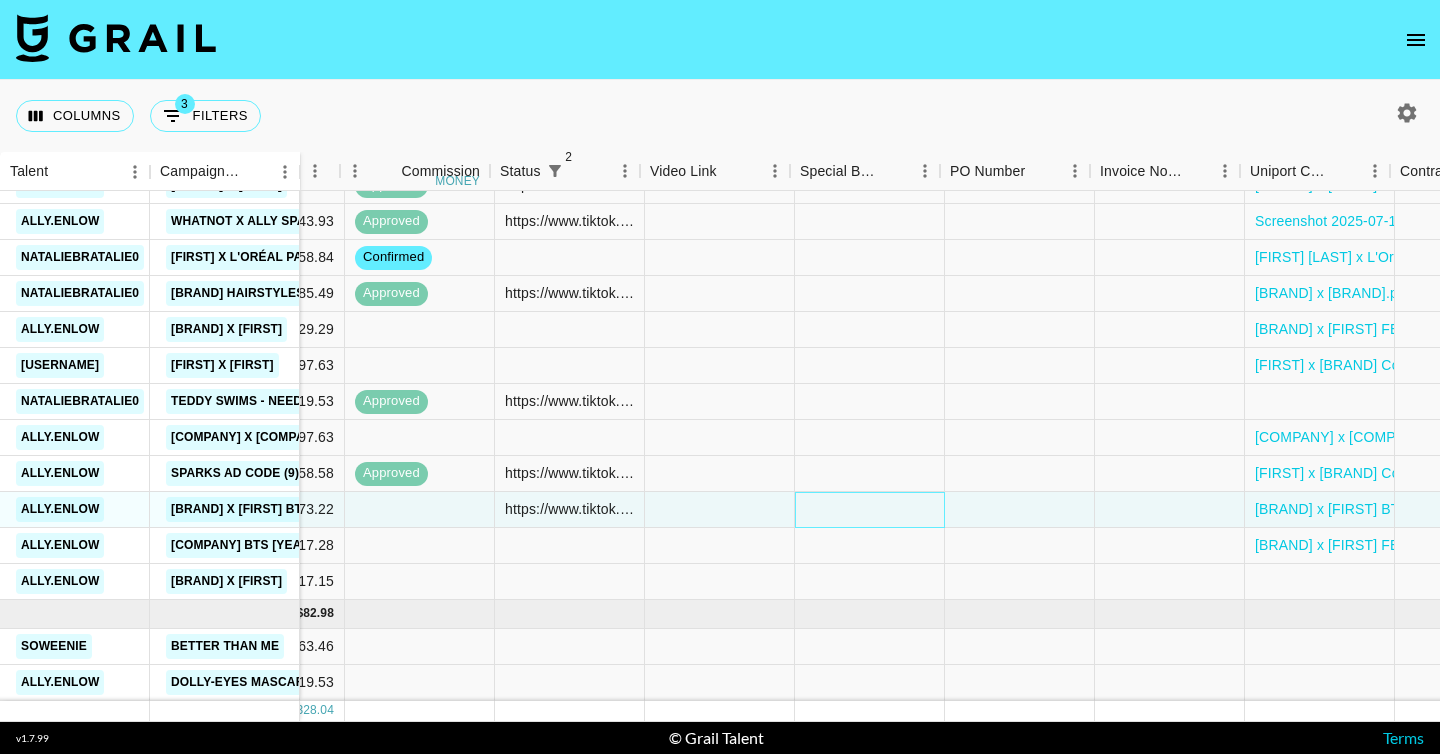 scroll, scrollTop: 989, scrollLeft: 1400, axis: both 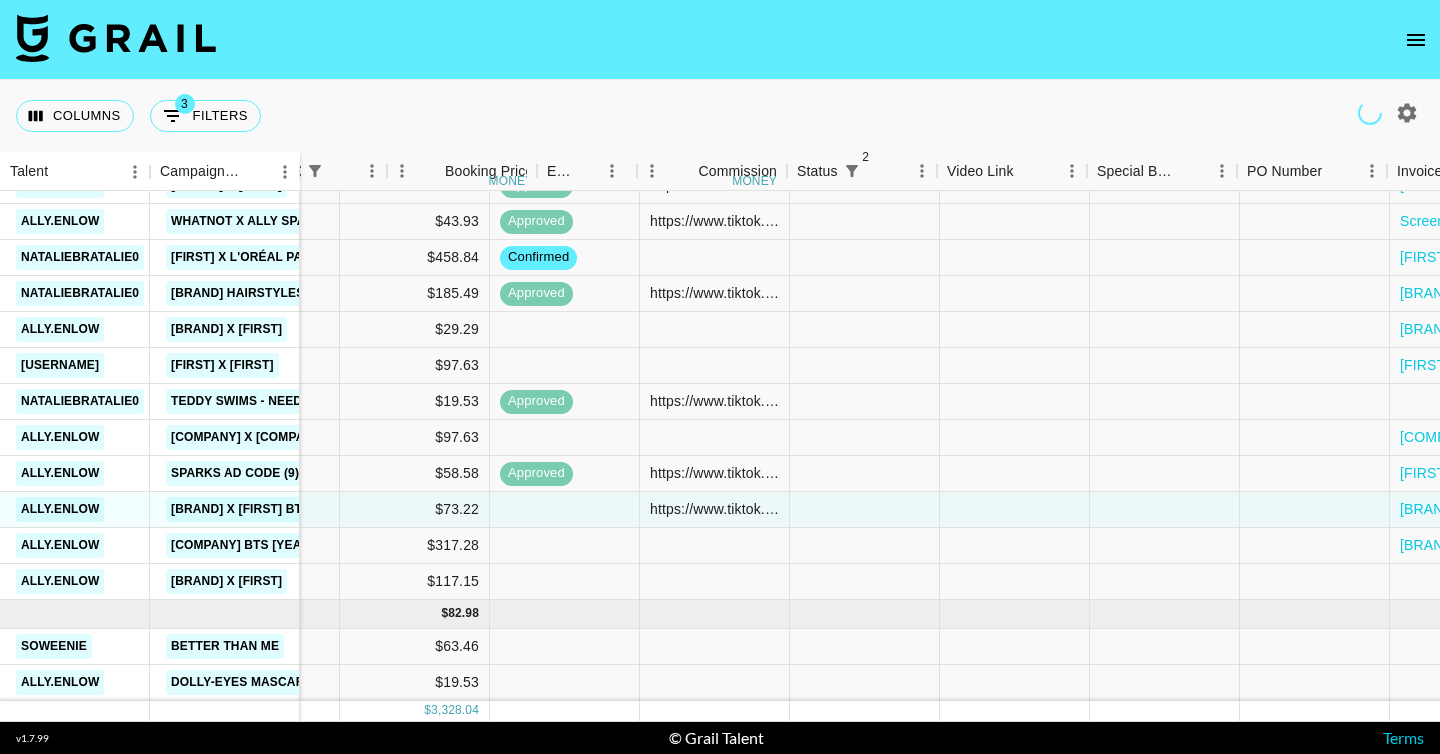 click 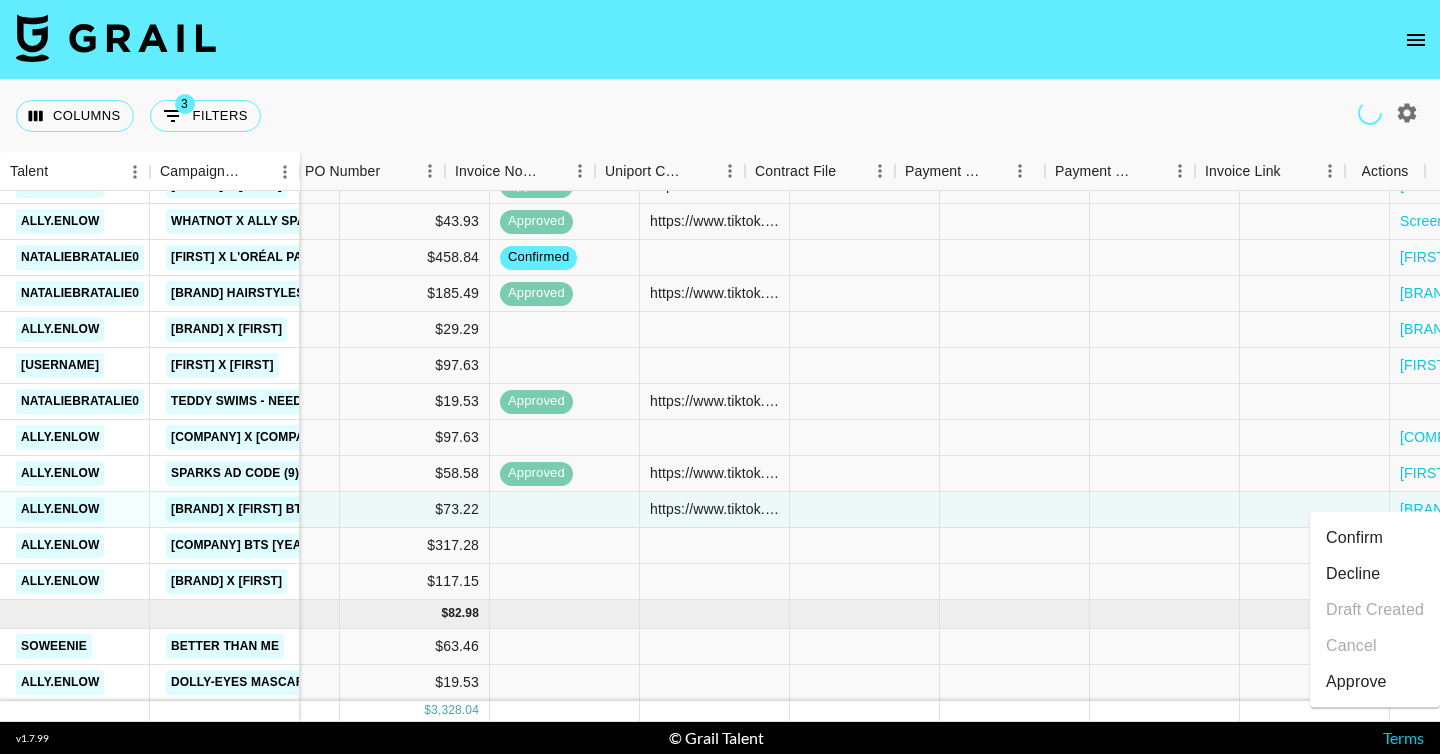 click 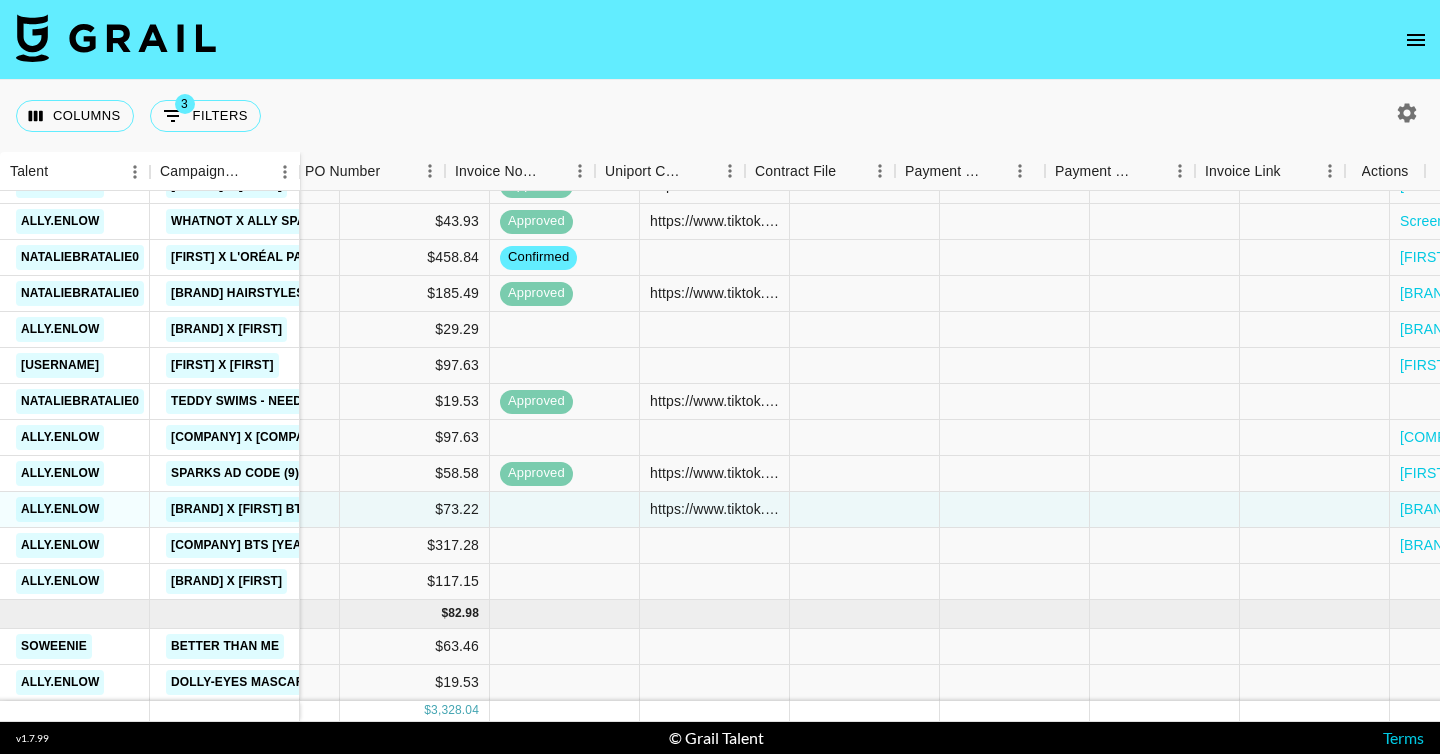 scroll, scrollTop: 989, scrollLeft: 2045, axis: both 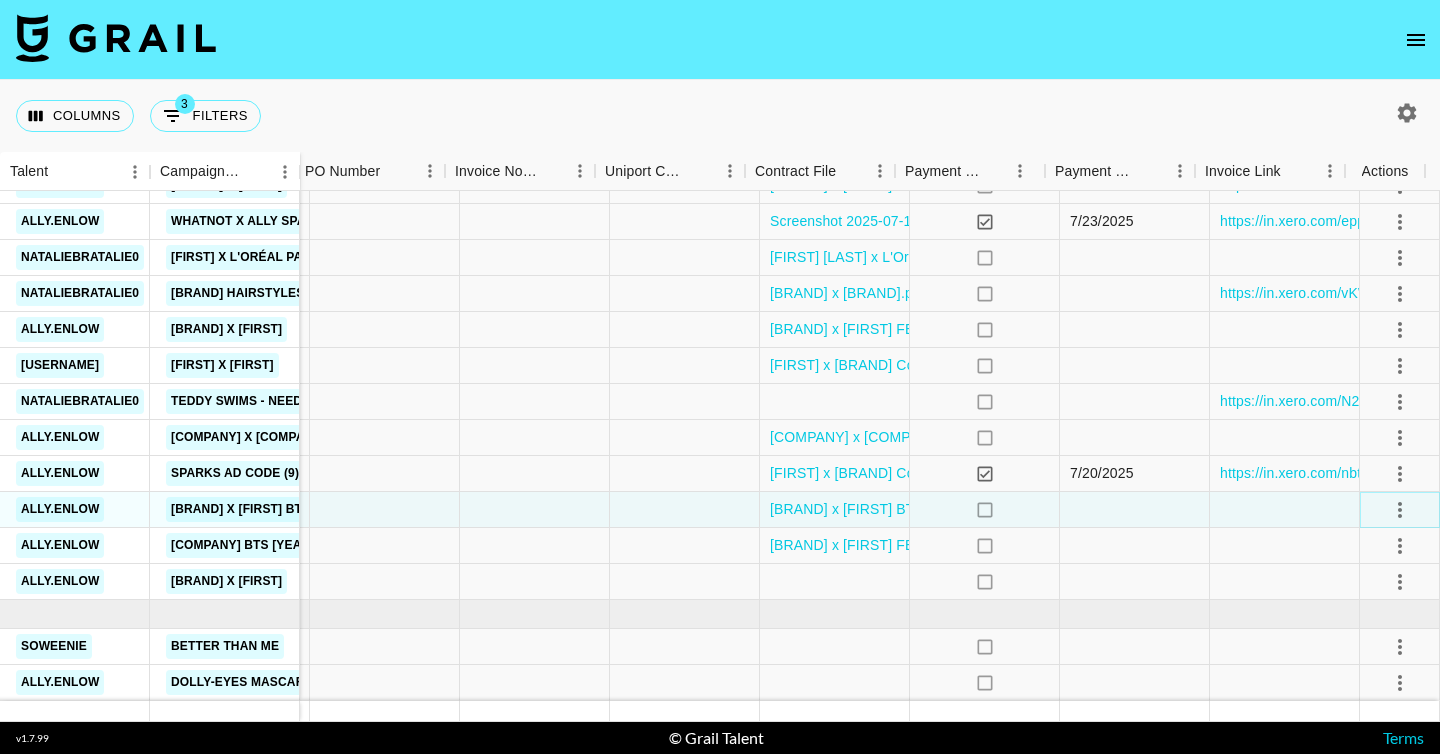 click 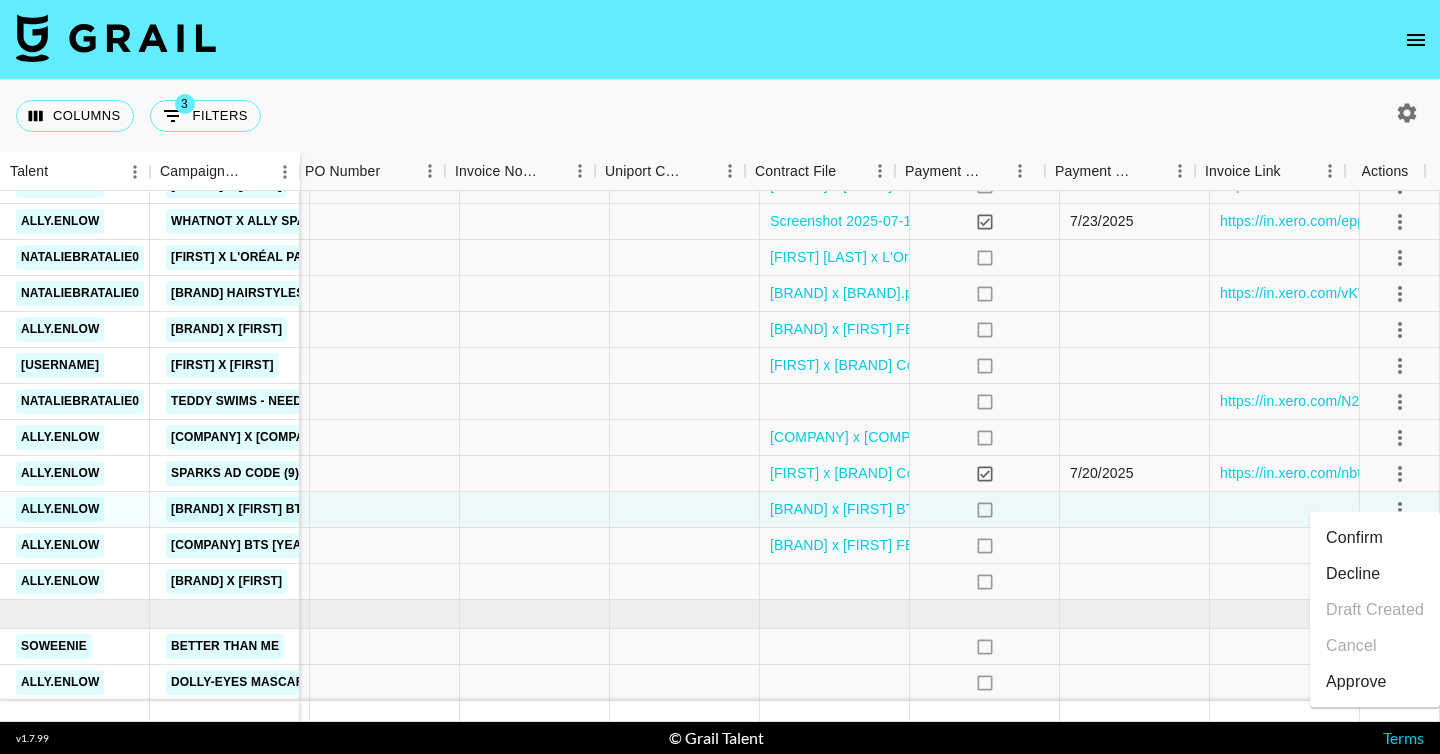 click on "Approve" at bounding box center (1356, 682) 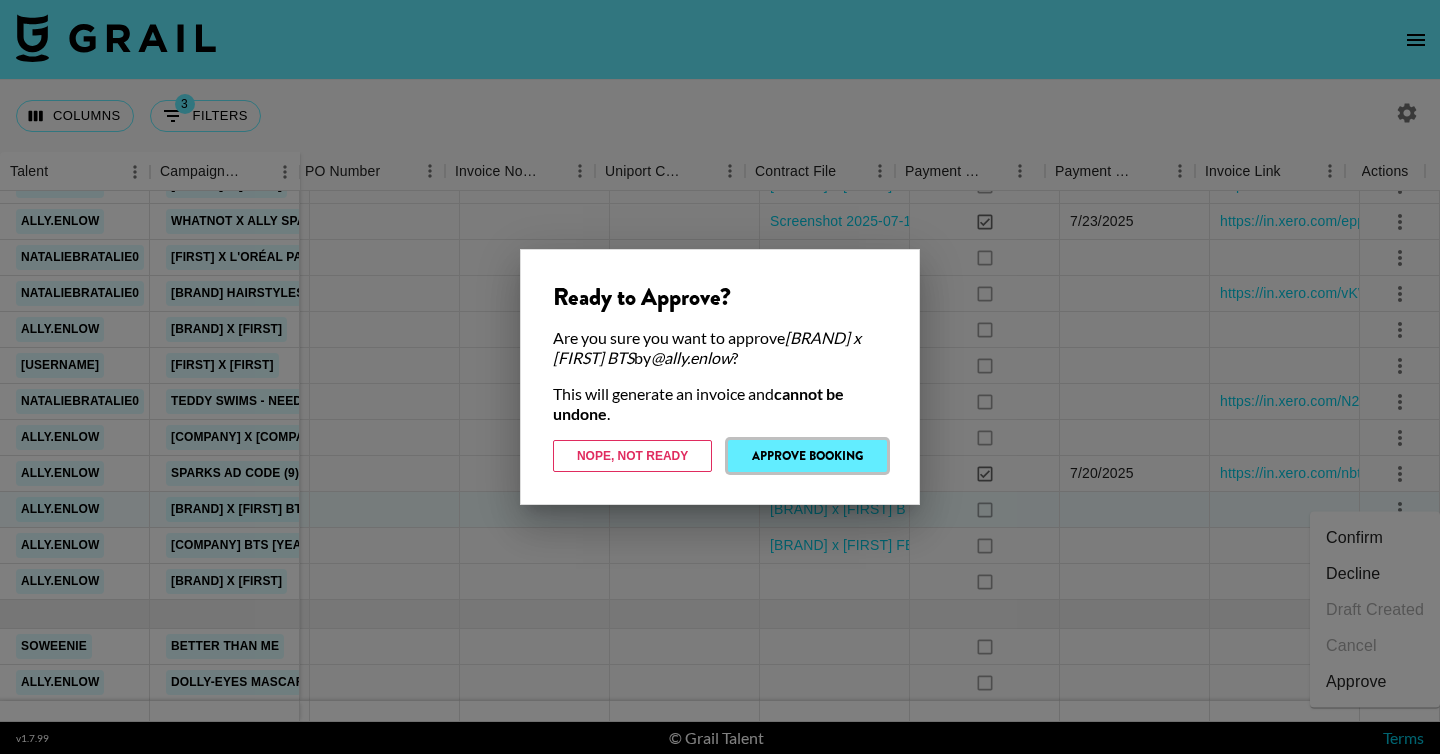 click on "Approve Booking" at bounding box center [807, 456] 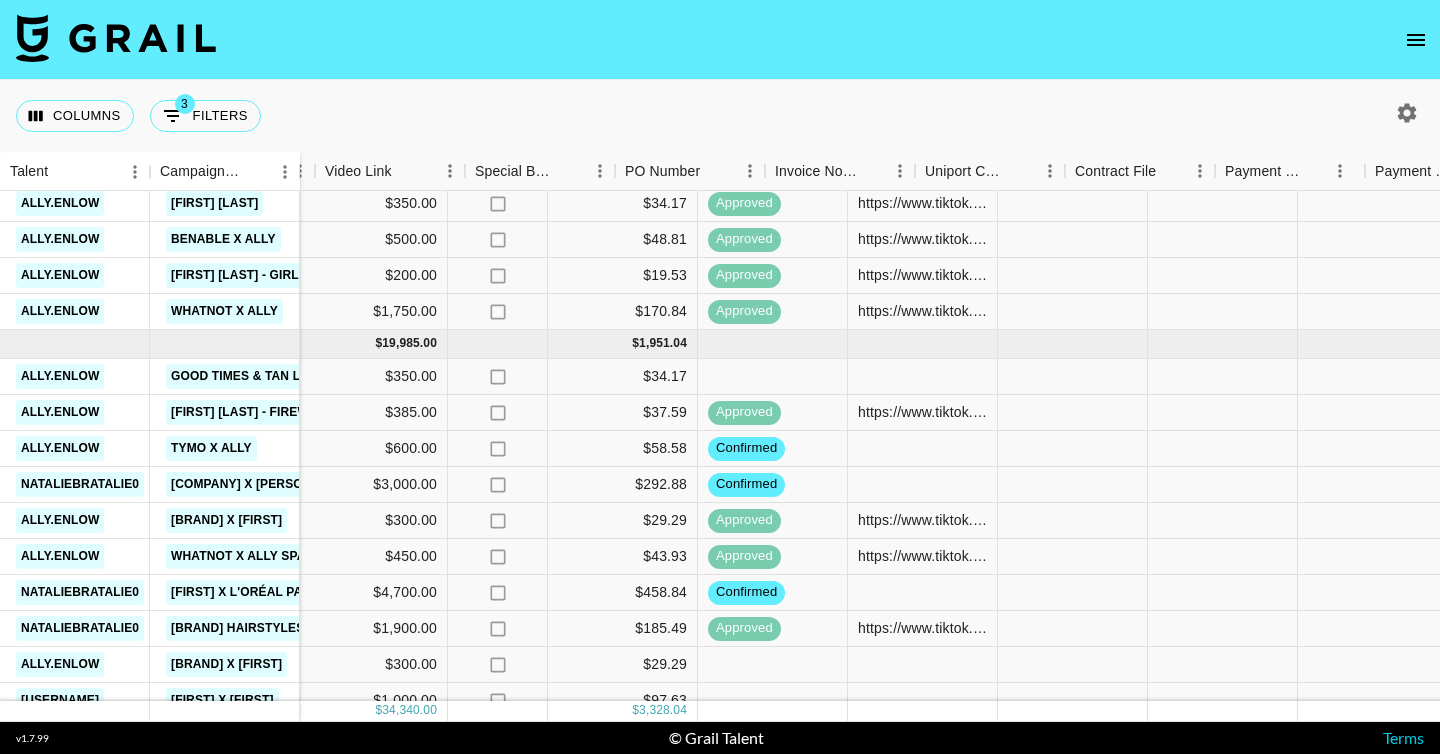 scroll, scrollTop: 639, scrollLeft: 2045, axis: both 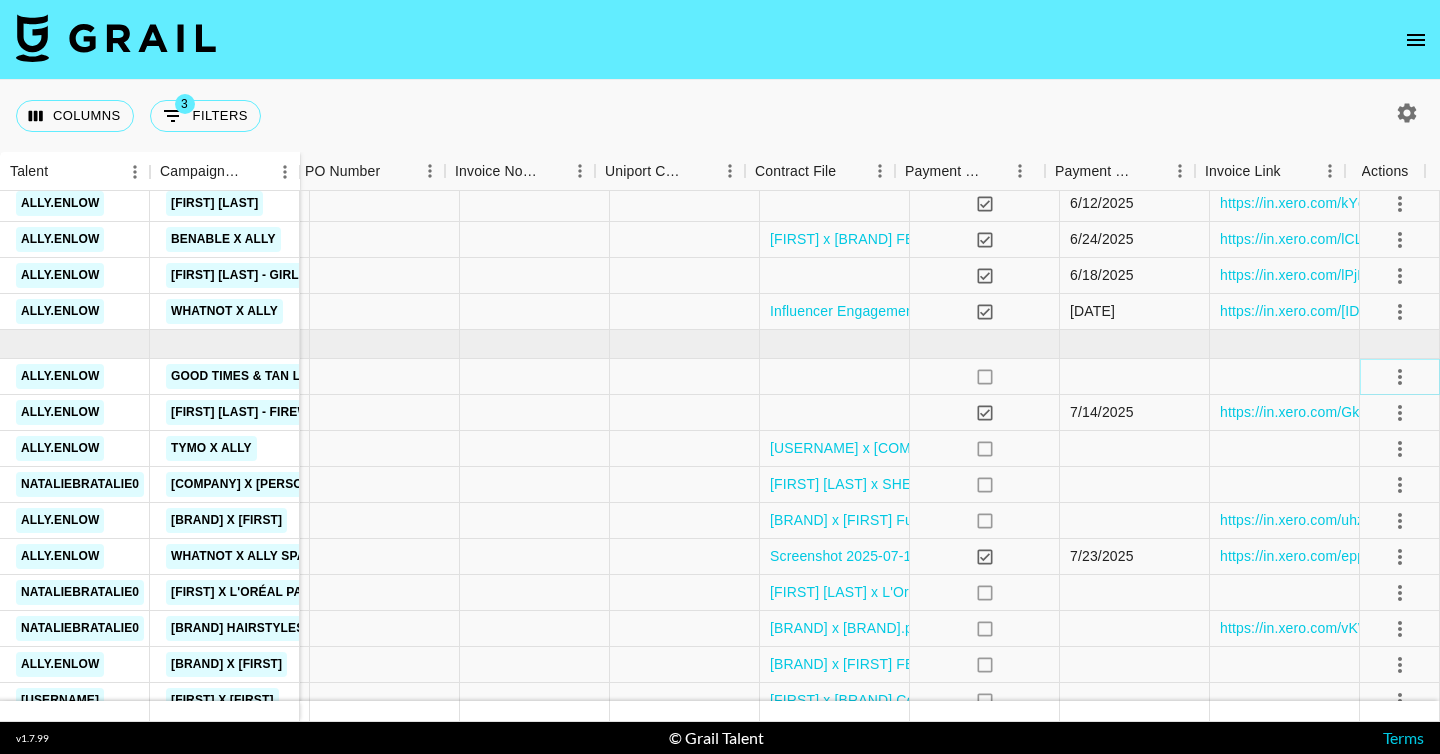 click 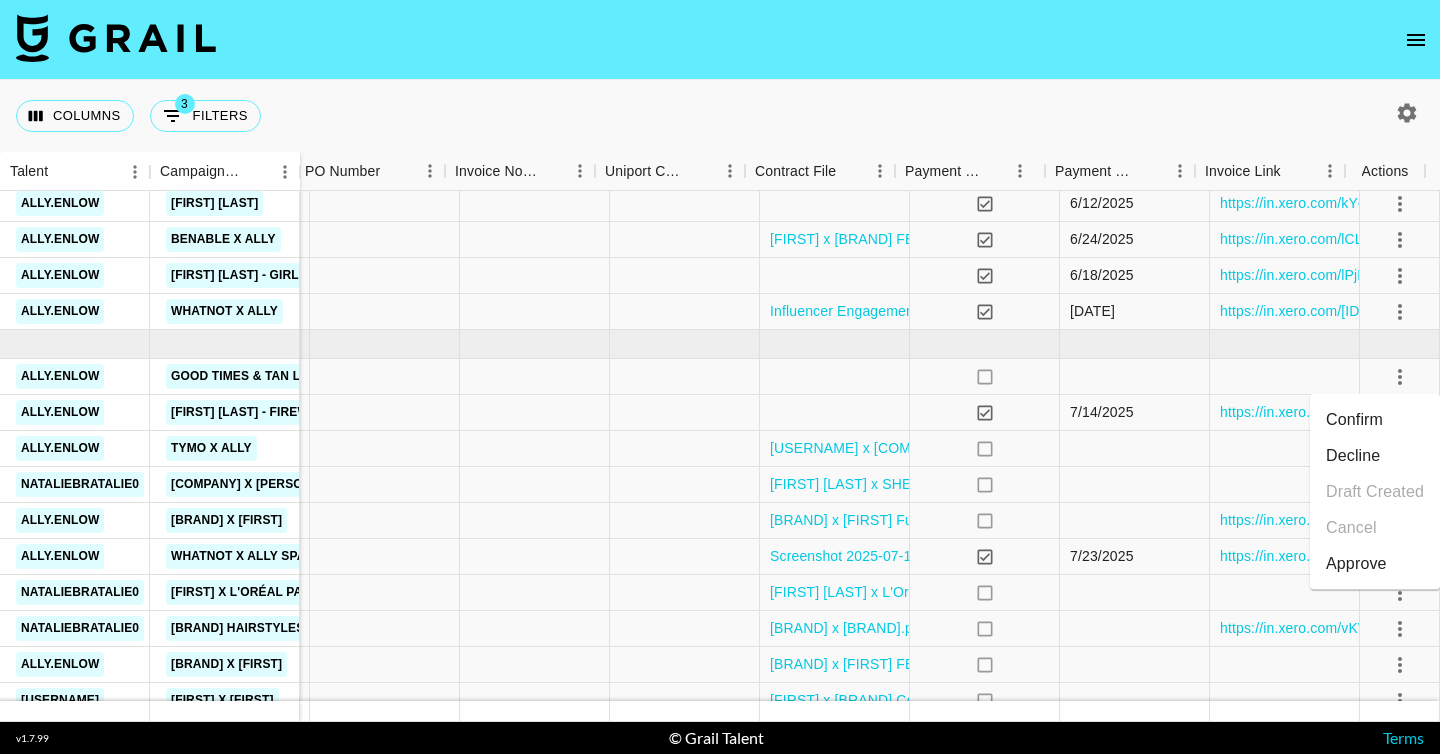 click on "Decline" at bounding box center (1375, 456) 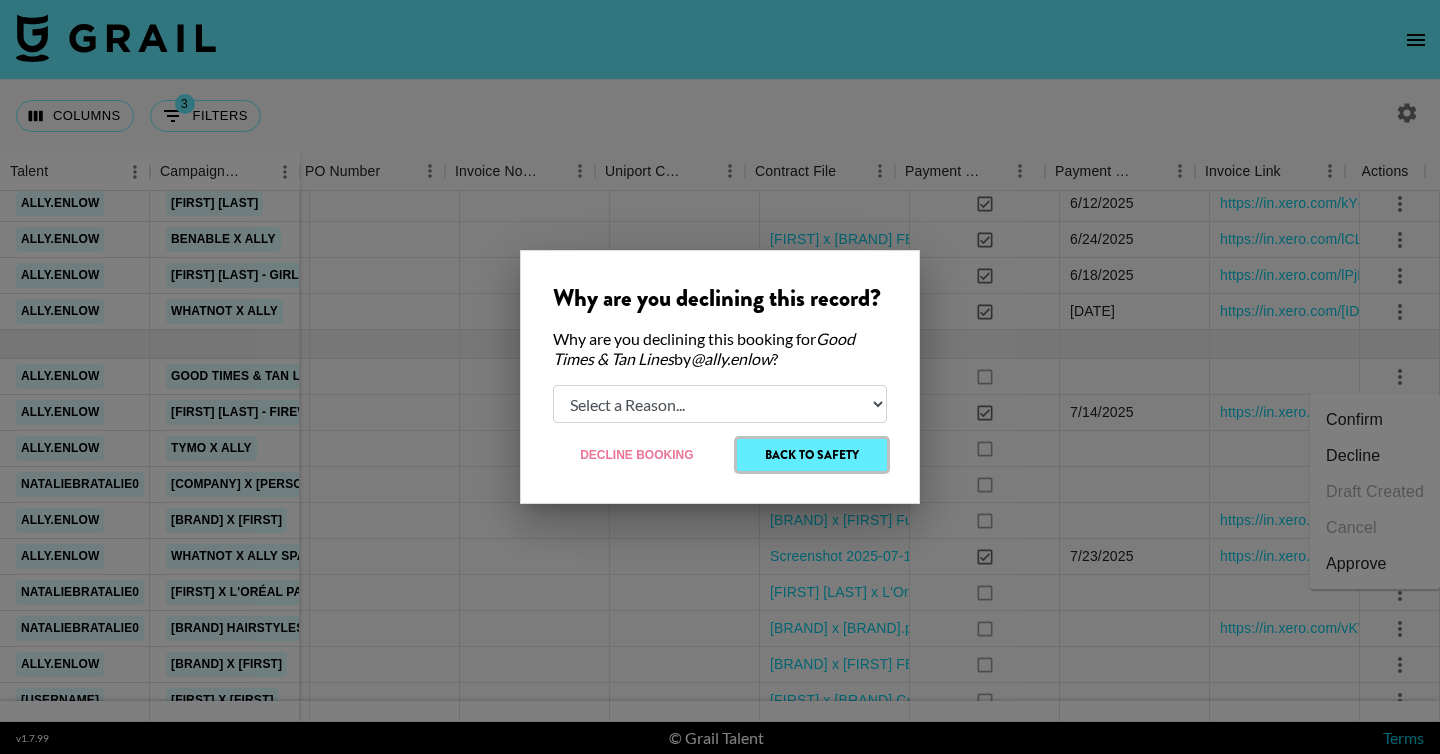 click on "Back to Safety" at bounding box center [812, 455] 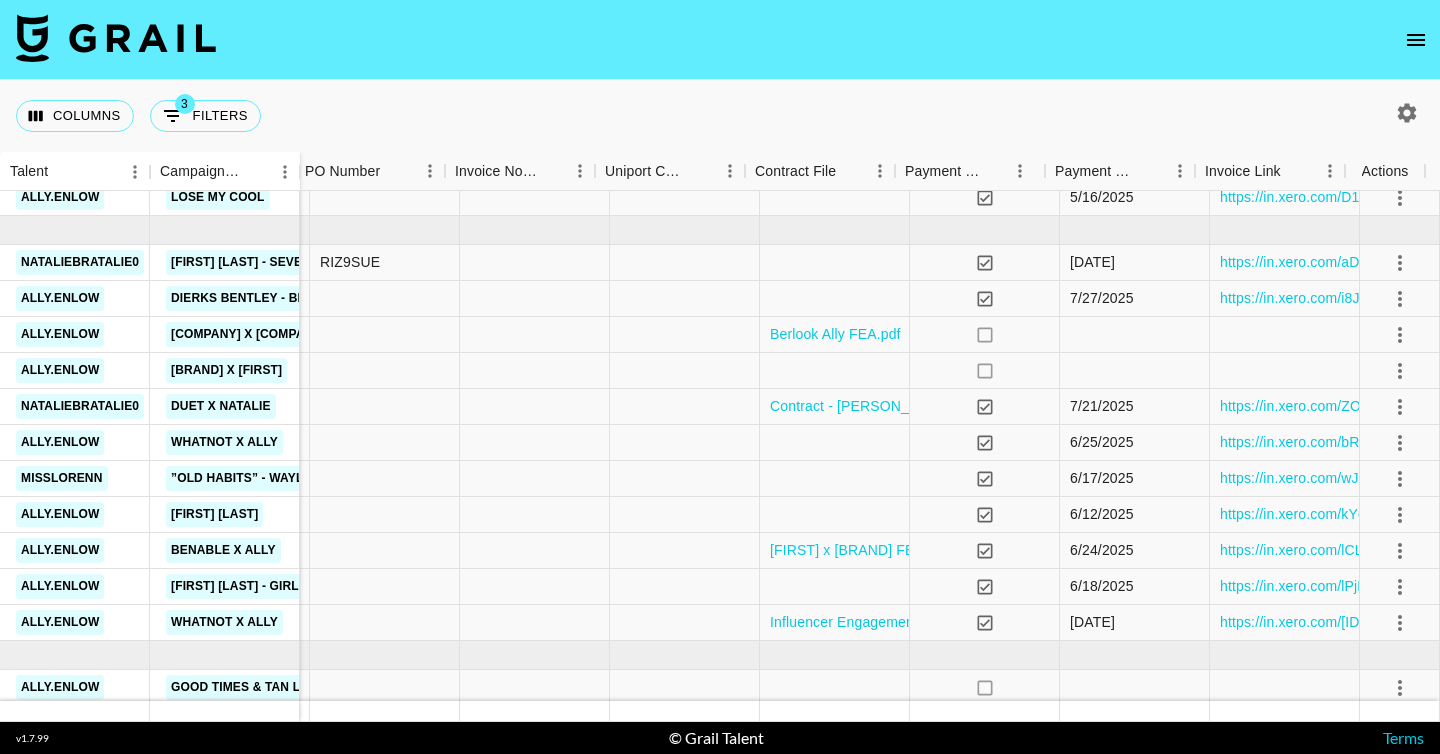 scroll, scrollTop: 322, scrollLeft: 2045, axis: both 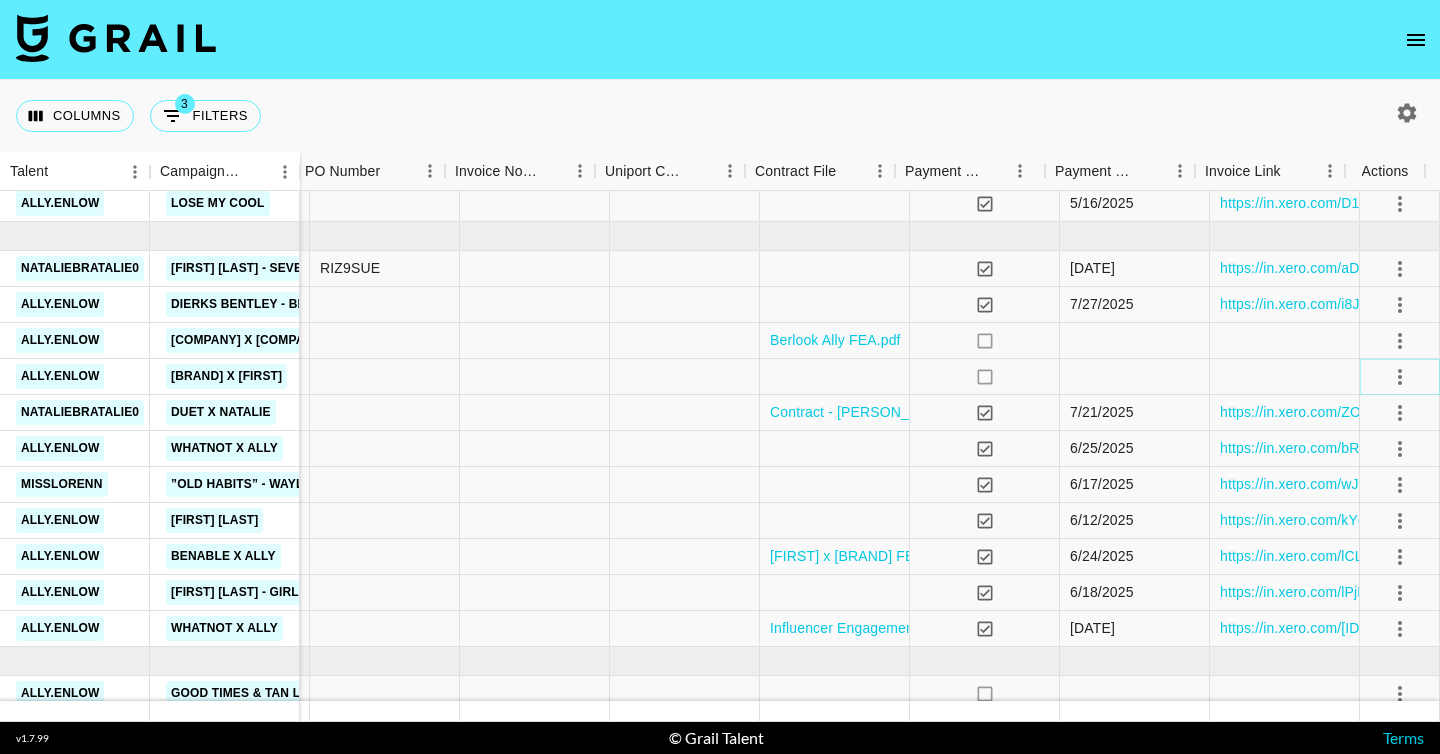 click 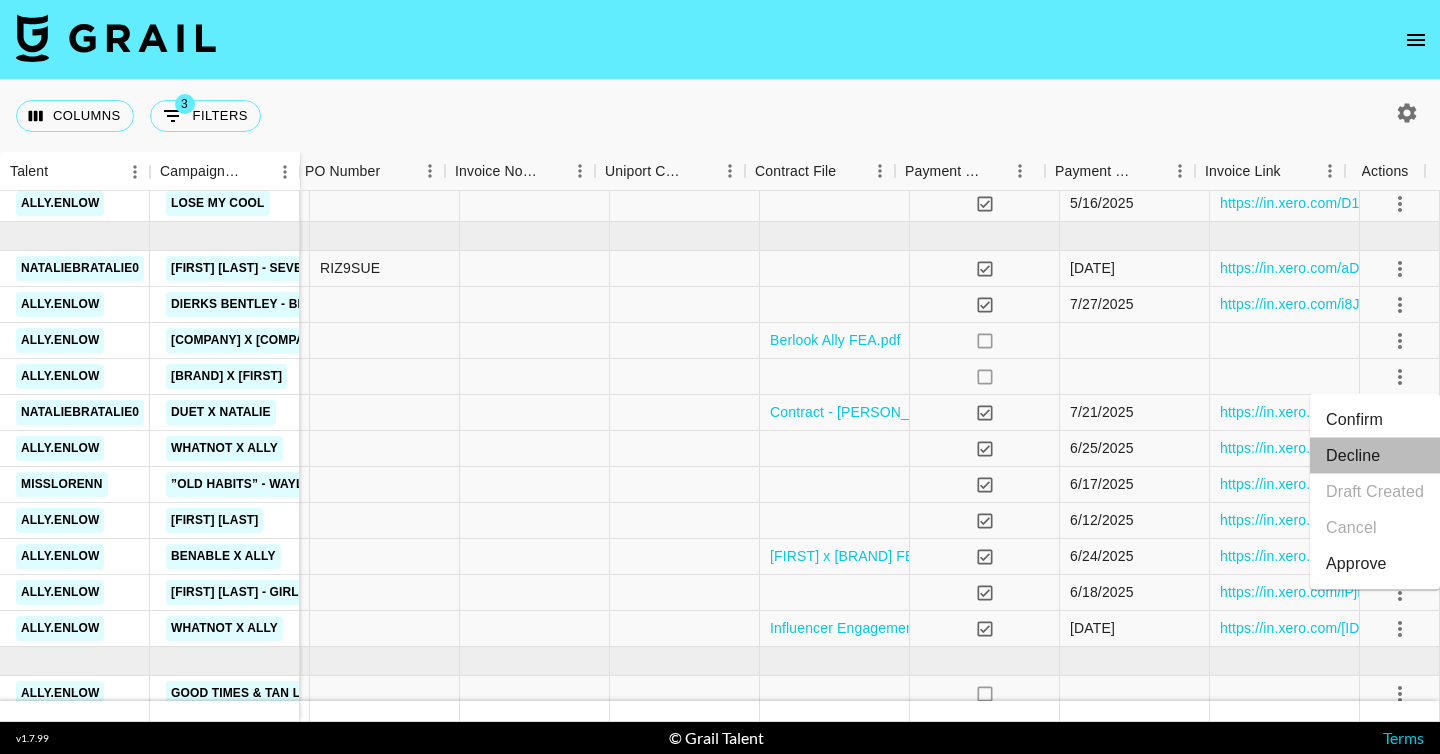 click on "Decline" at bounding box center [1375, 456] 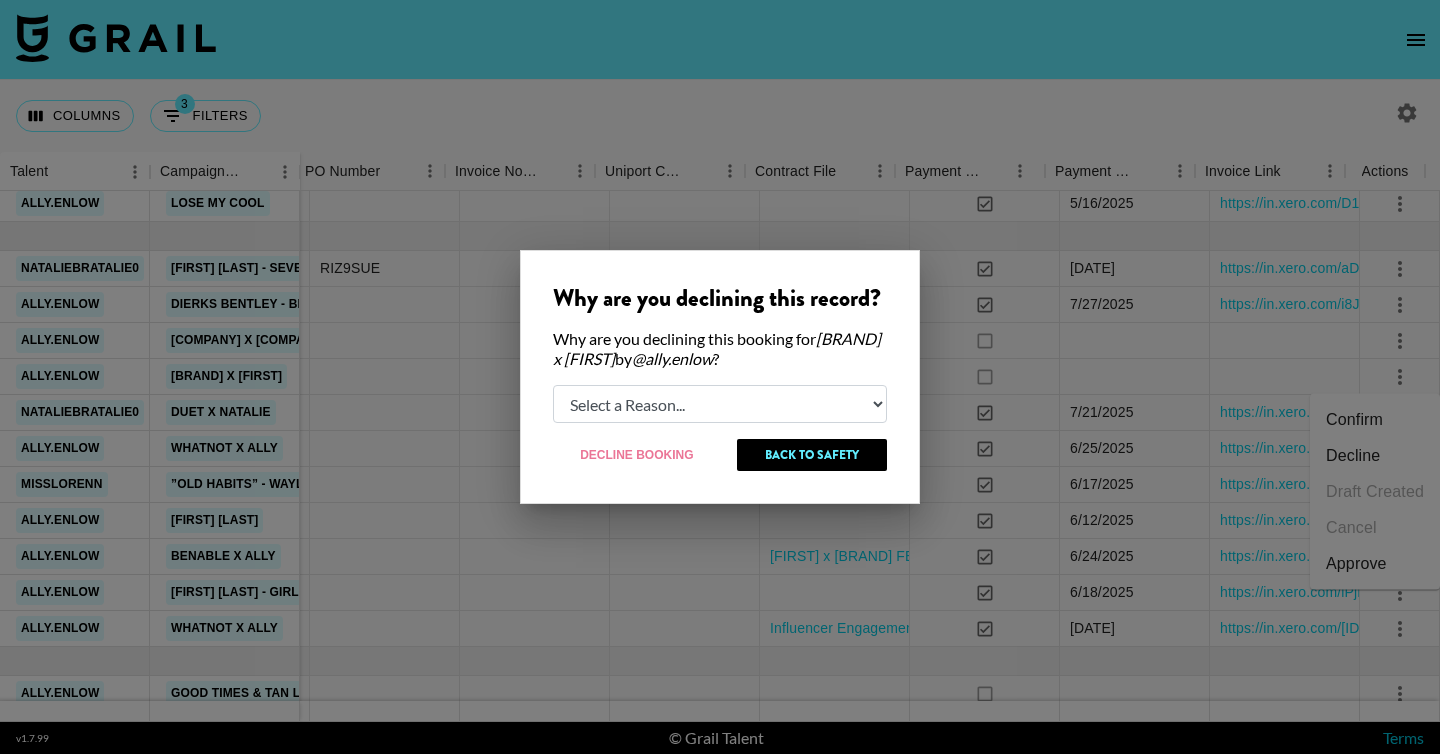 click on "Select a Reason... Relogging this deal due to a data issue The booker cancelled The creator declined" at bounding box center [720, 404] 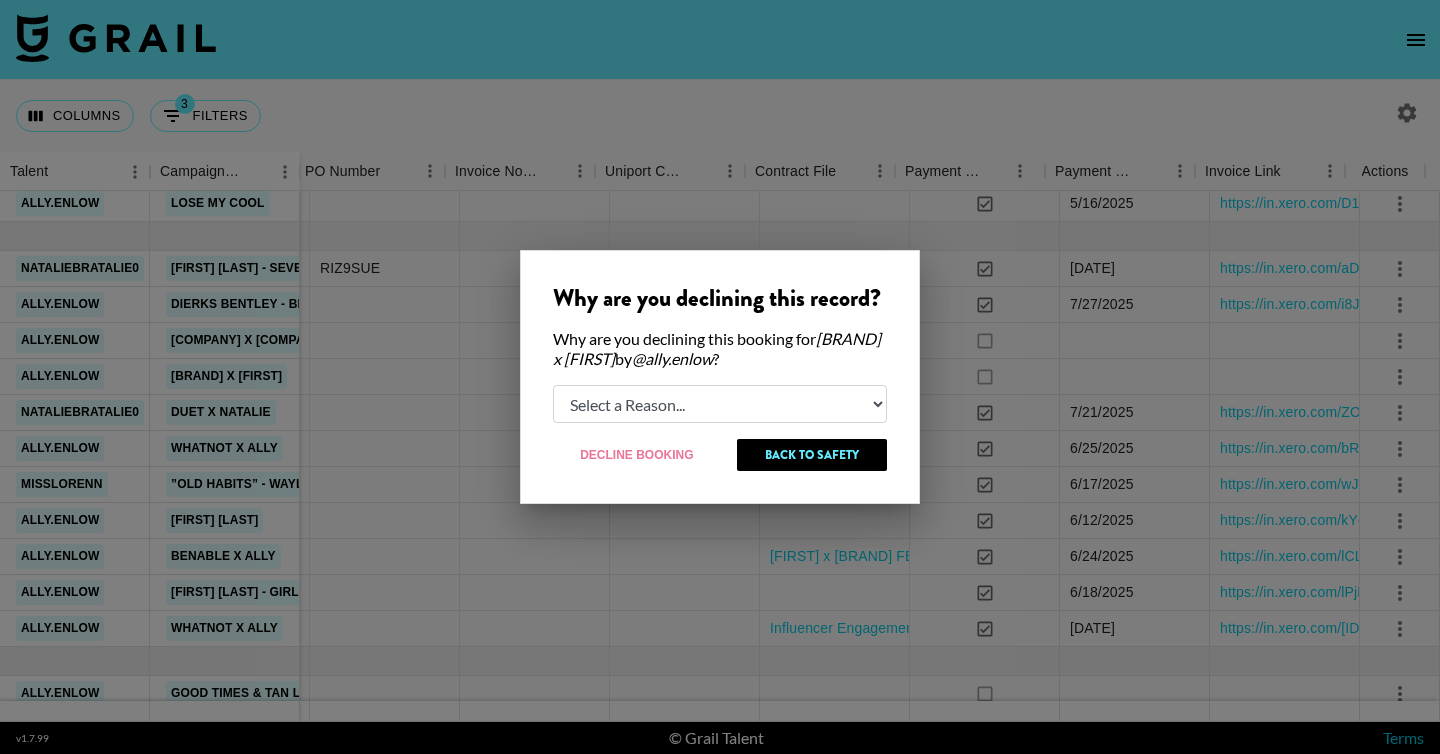 select on "booker_cancel" 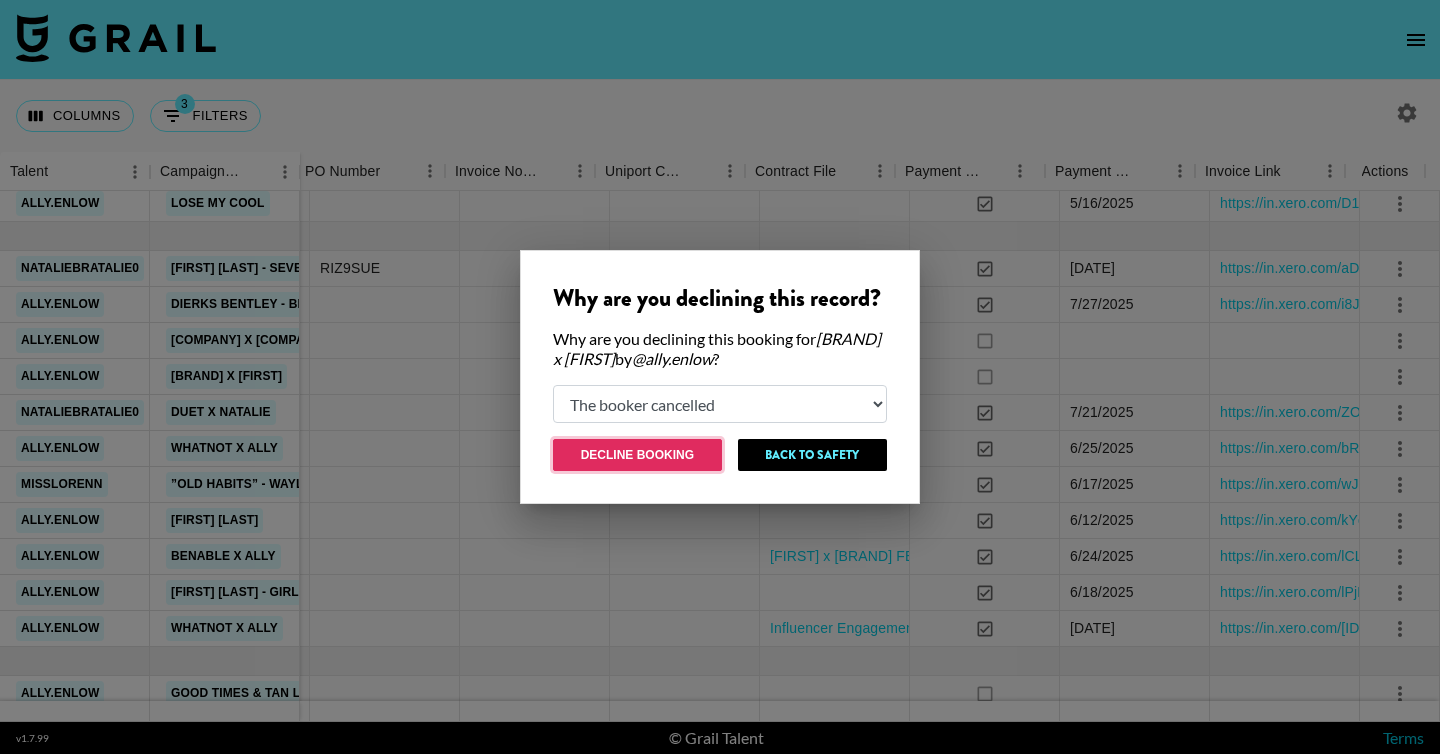 click on "Decline Booking" at bounding box center [637, 455] 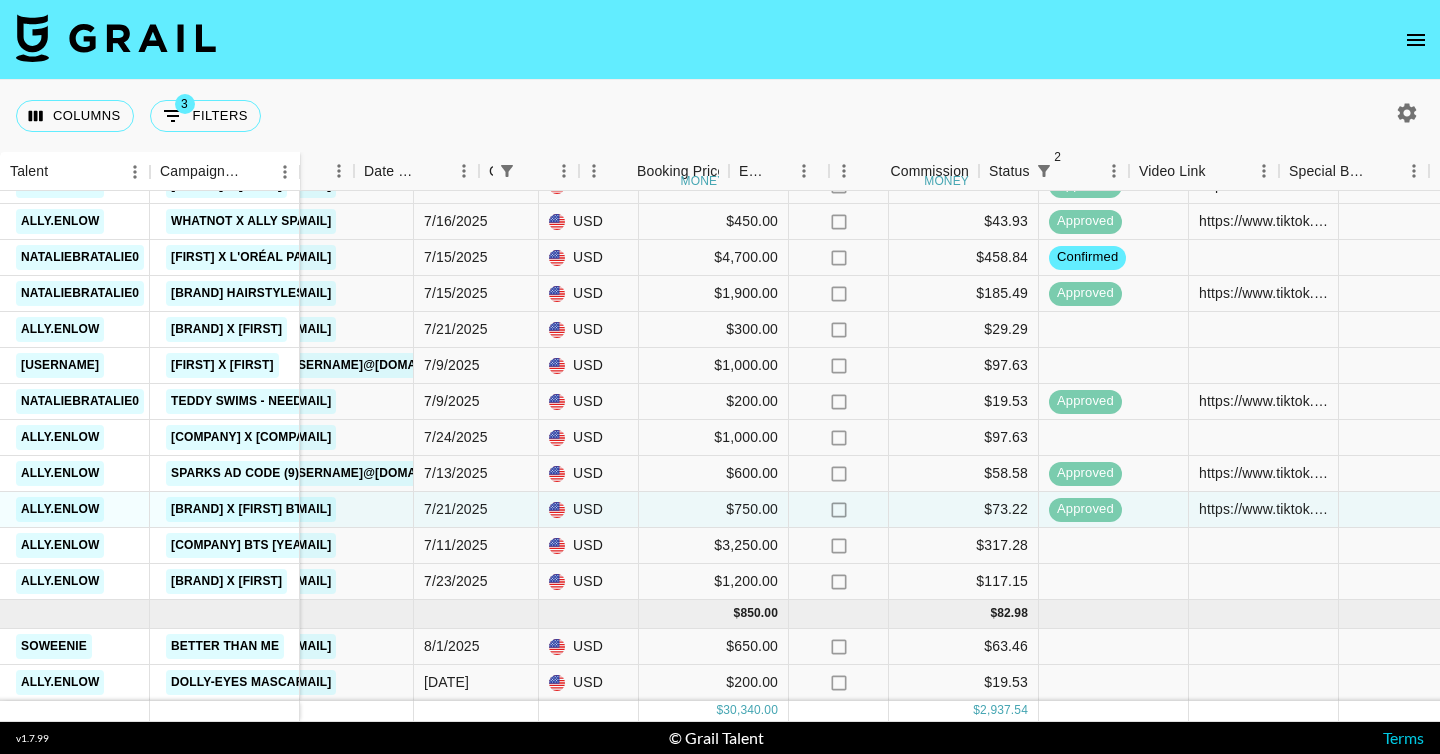 scroll, scrollTop: 953, scrollLeft: 911, axis: both 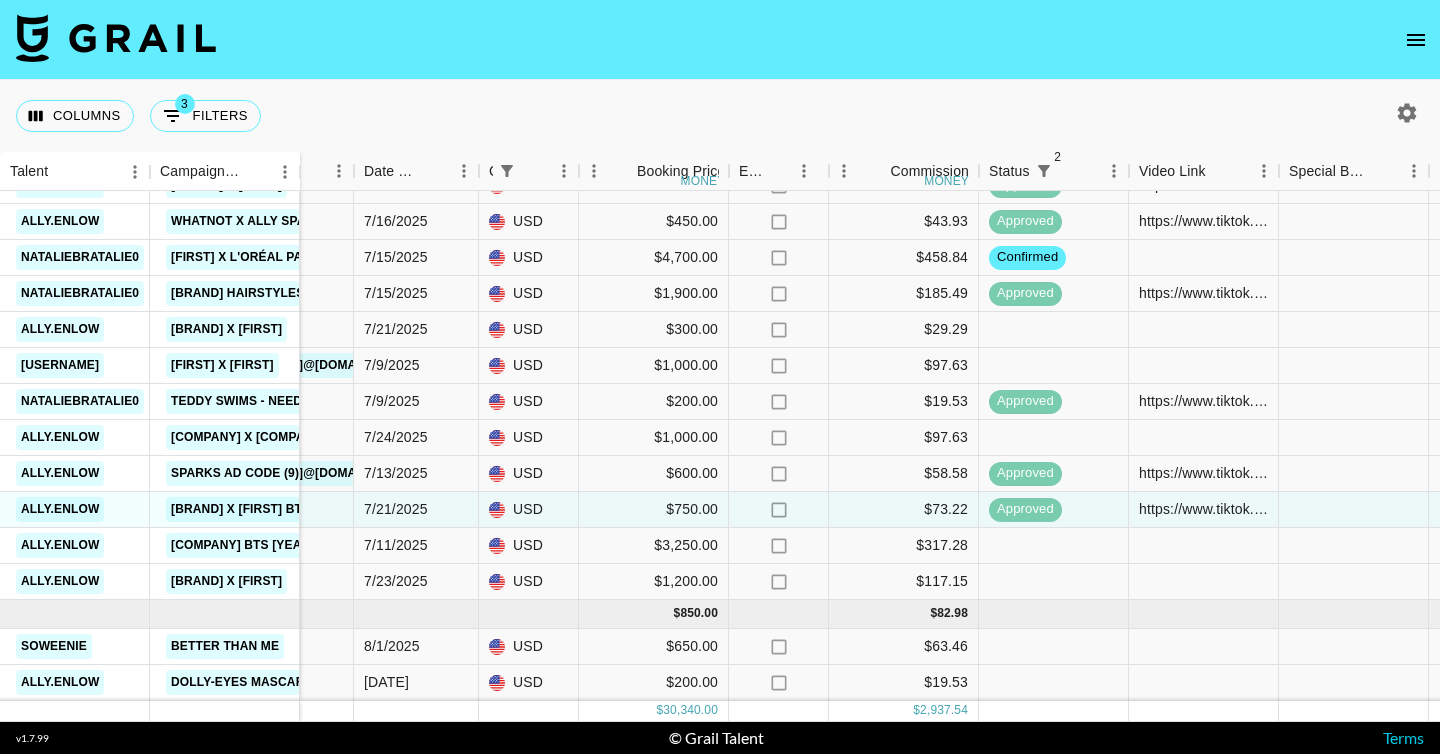 click at bounding box center [1407, 113] 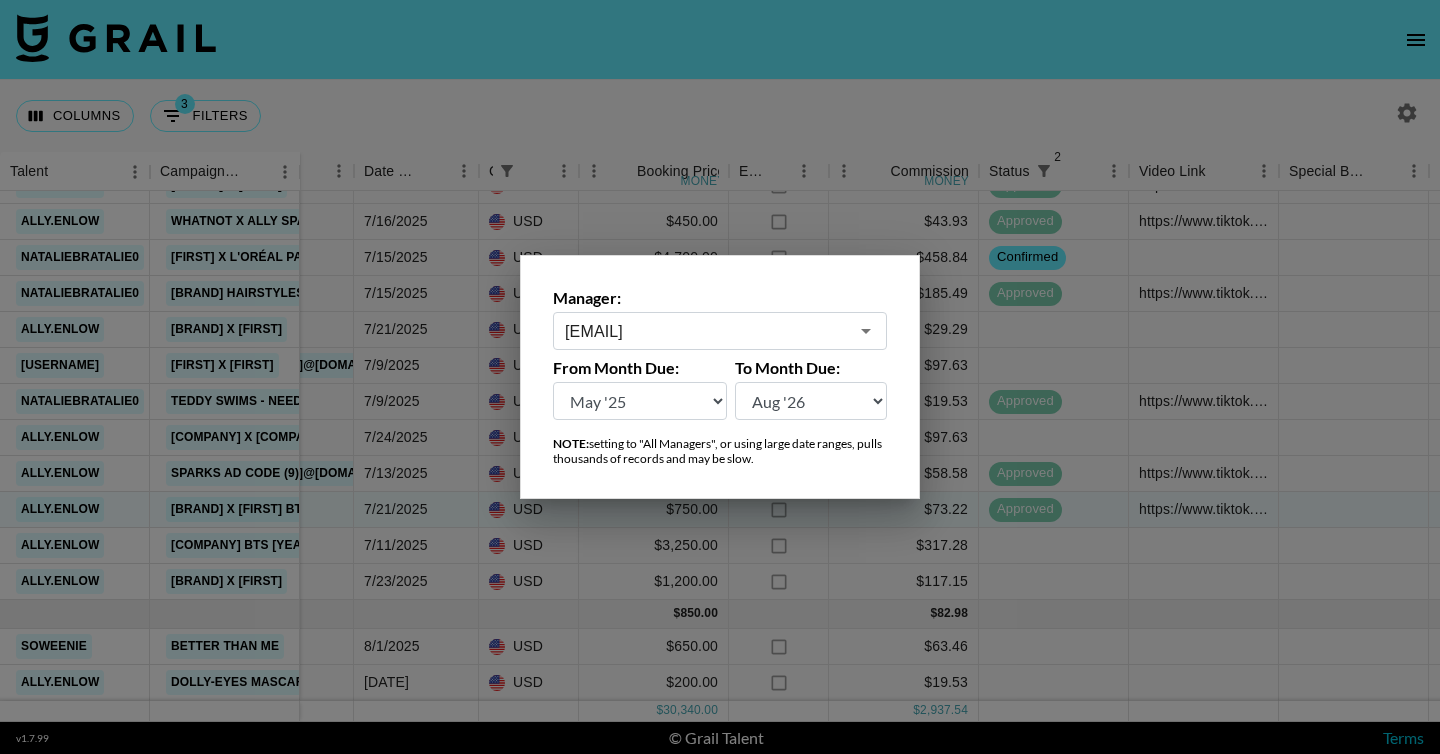 click on "Aug '26 Jul '26 Jun '26 May '26 Apr '26 Mar '26 Feb '26 Jan '26 Dec '25 Nov '25 Oct '25 Sep '25 Aug '25 Jul '25 Jun '25 May '25 Apr '25 Mar '25 Feb '25 Jan '25 Dec '24 Nov '24 Oct '24 Sep '24 Aug '24" at bounding box center (640, 401) 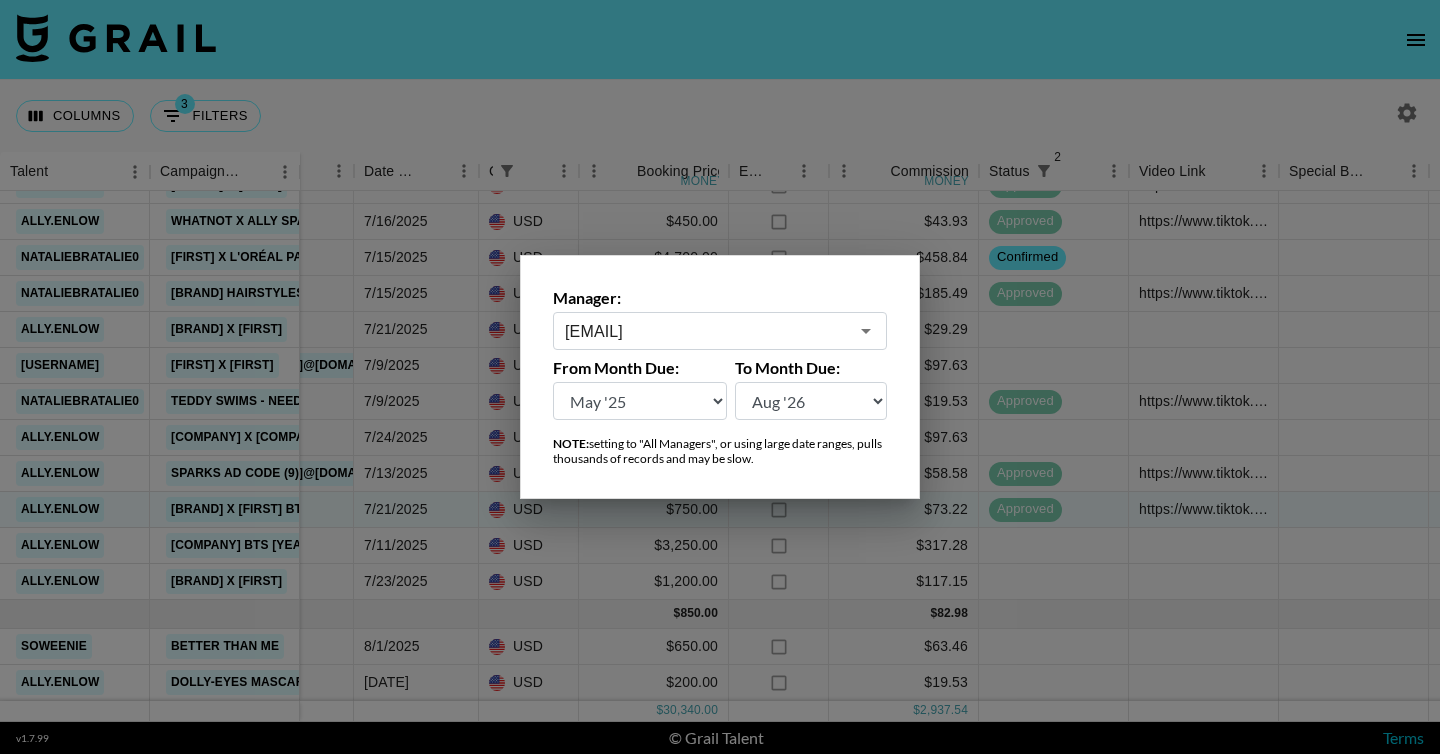 select on "Mar '25" 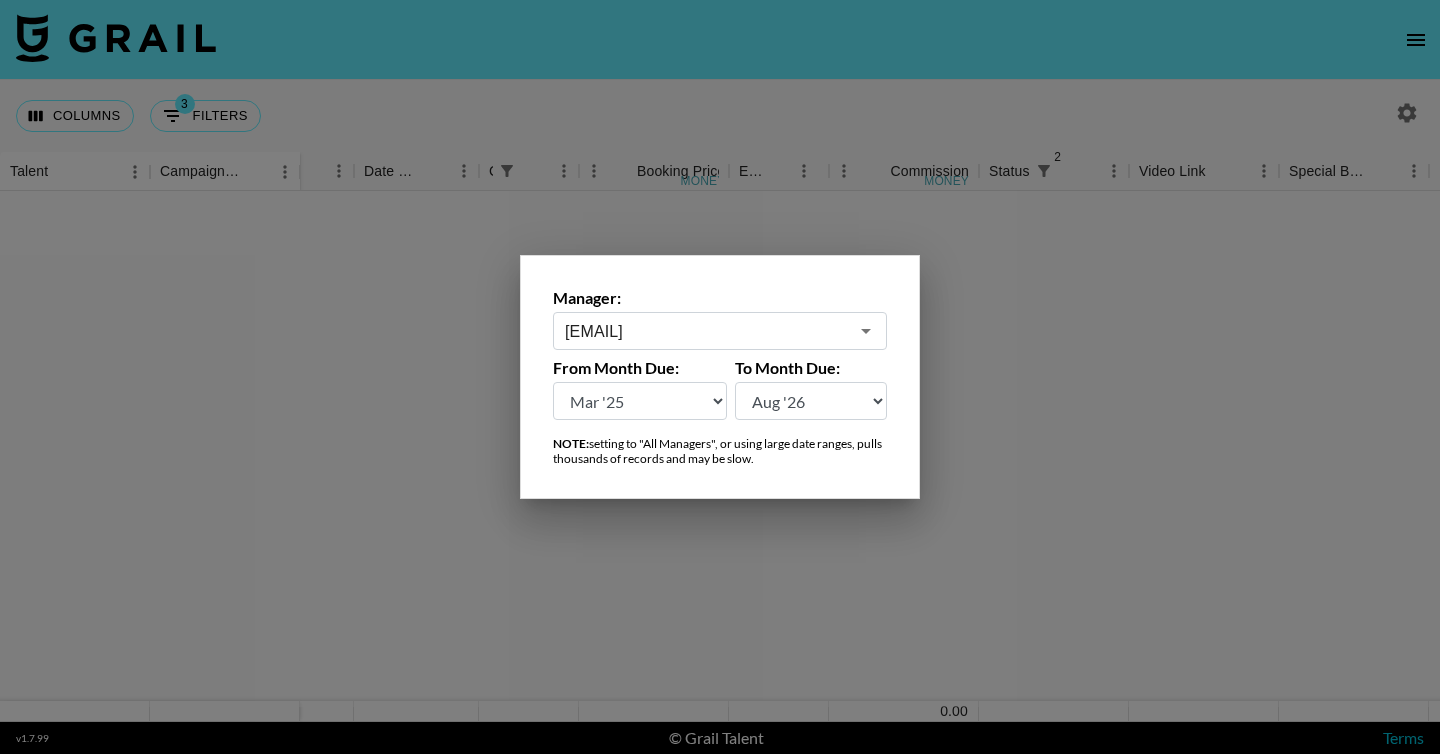 click at bounding box center [720, 377] 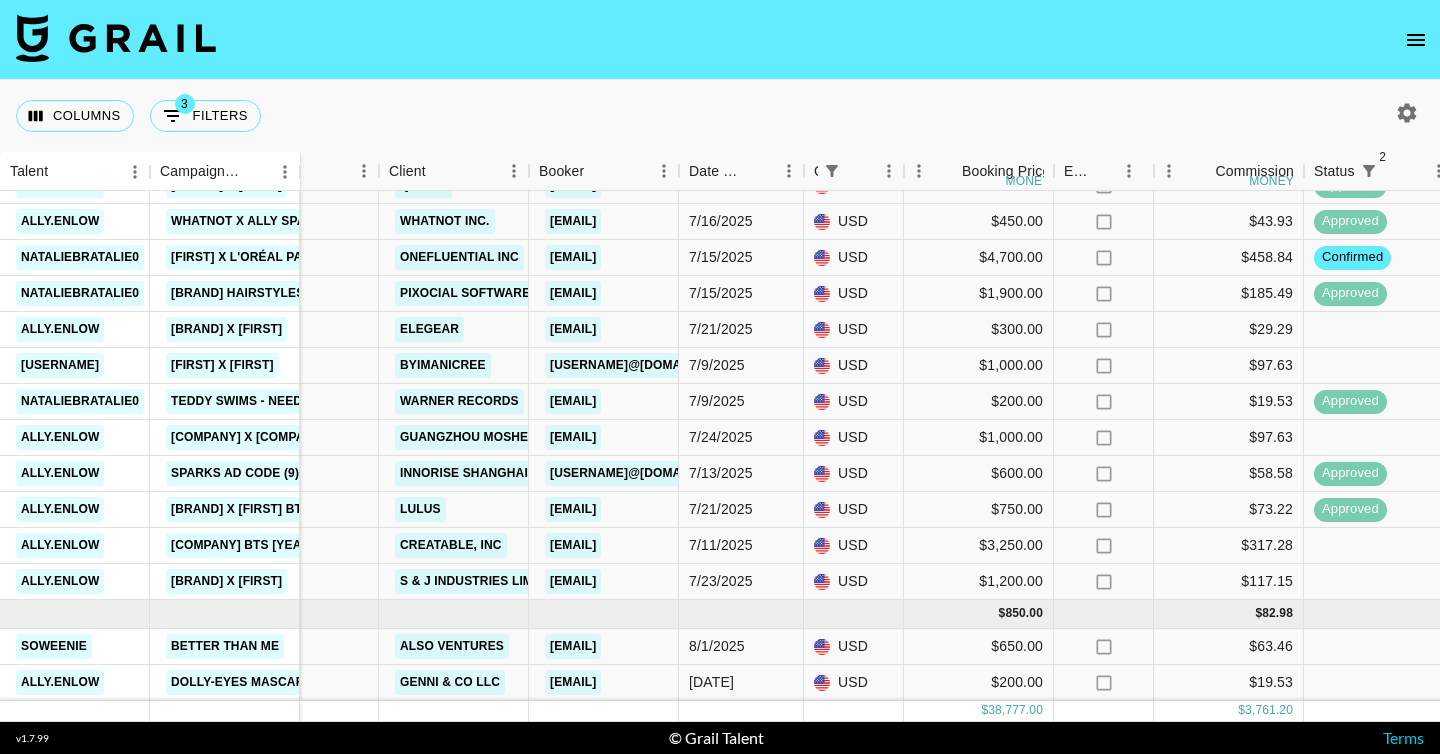 scroll, scrollTop: 1530, scrollLeft: 586, axis: both 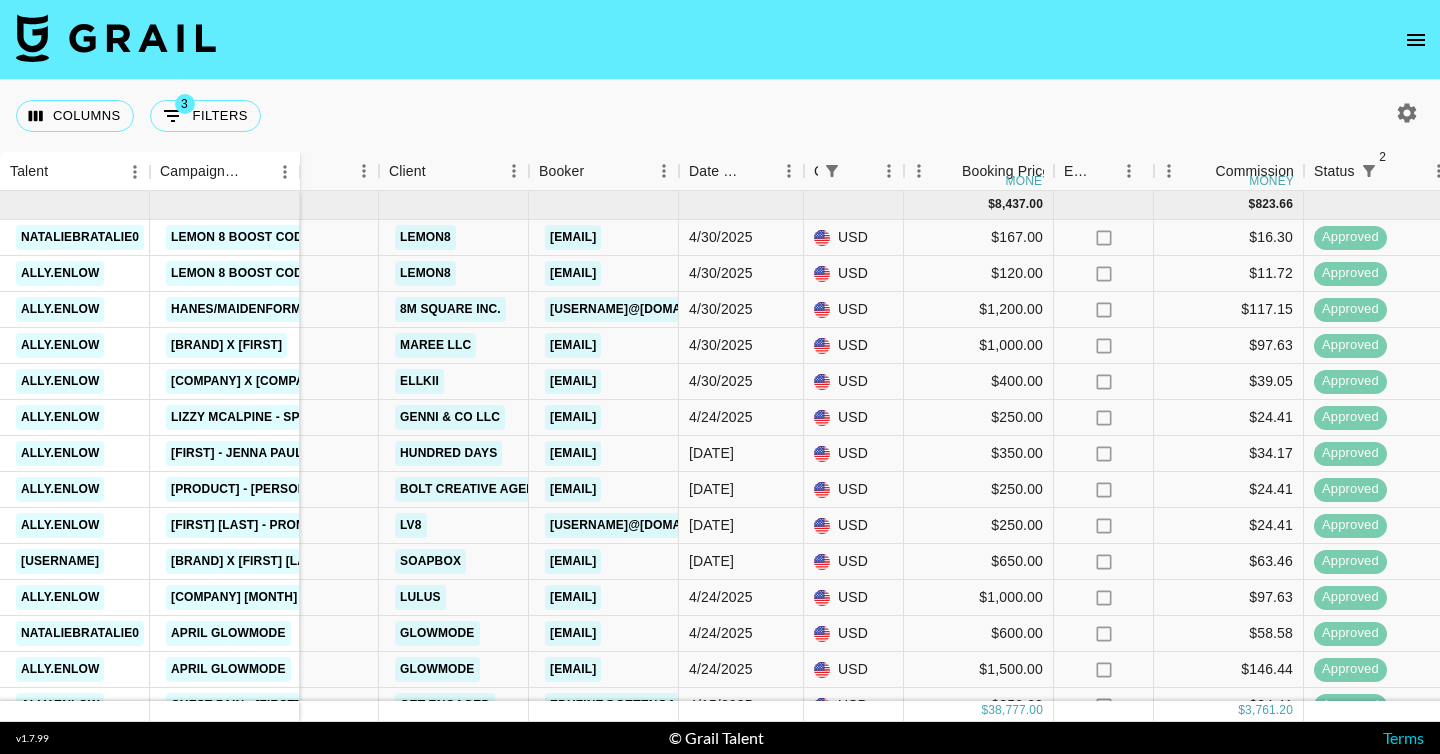 click 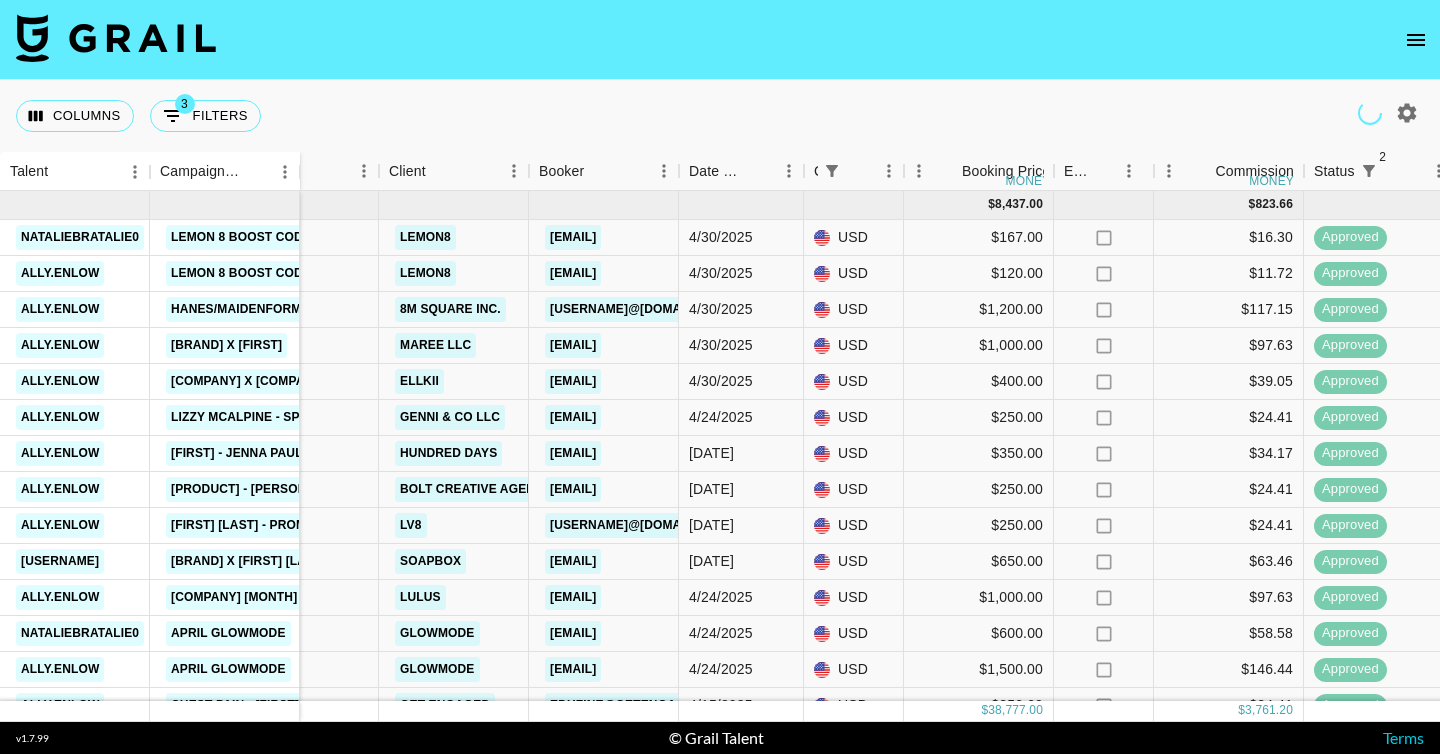 click 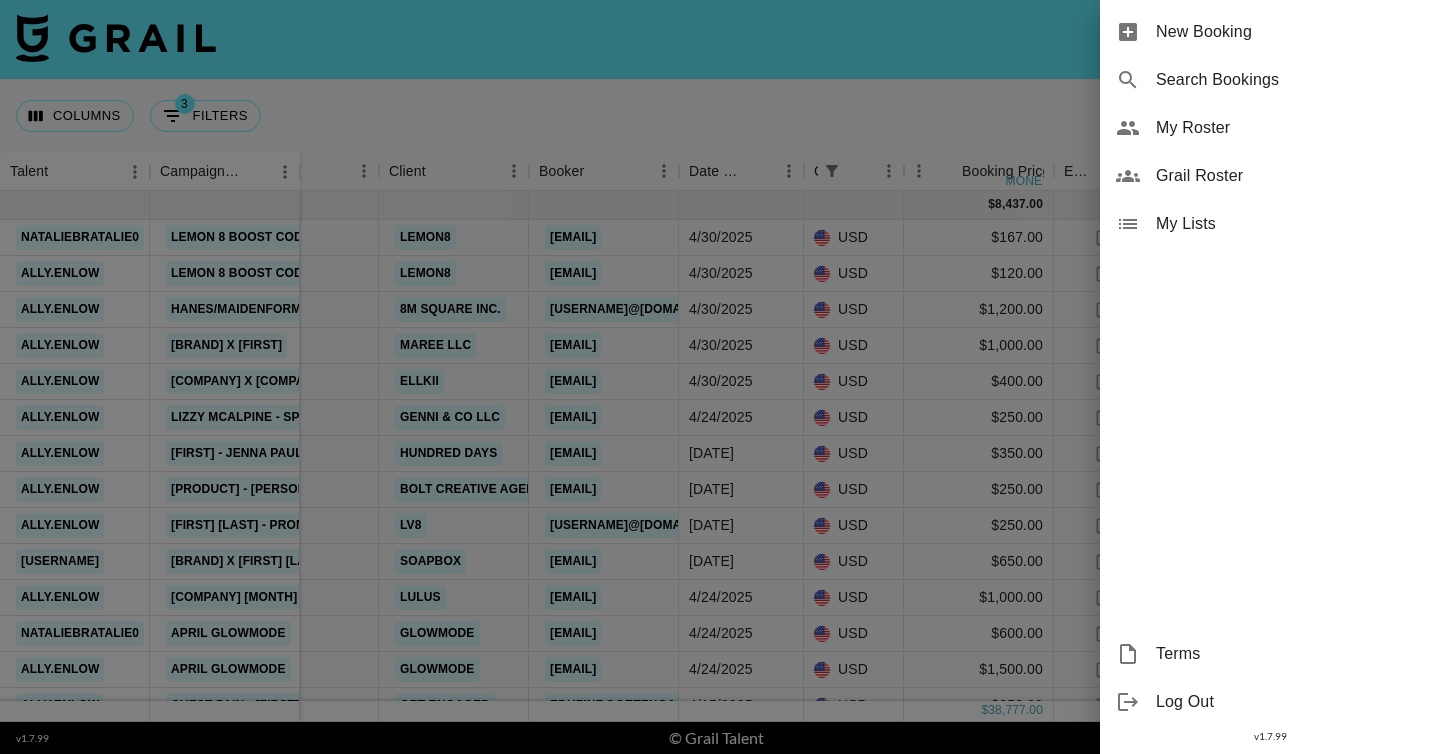 click on "My Lists" at bounding box center (1290, 224) 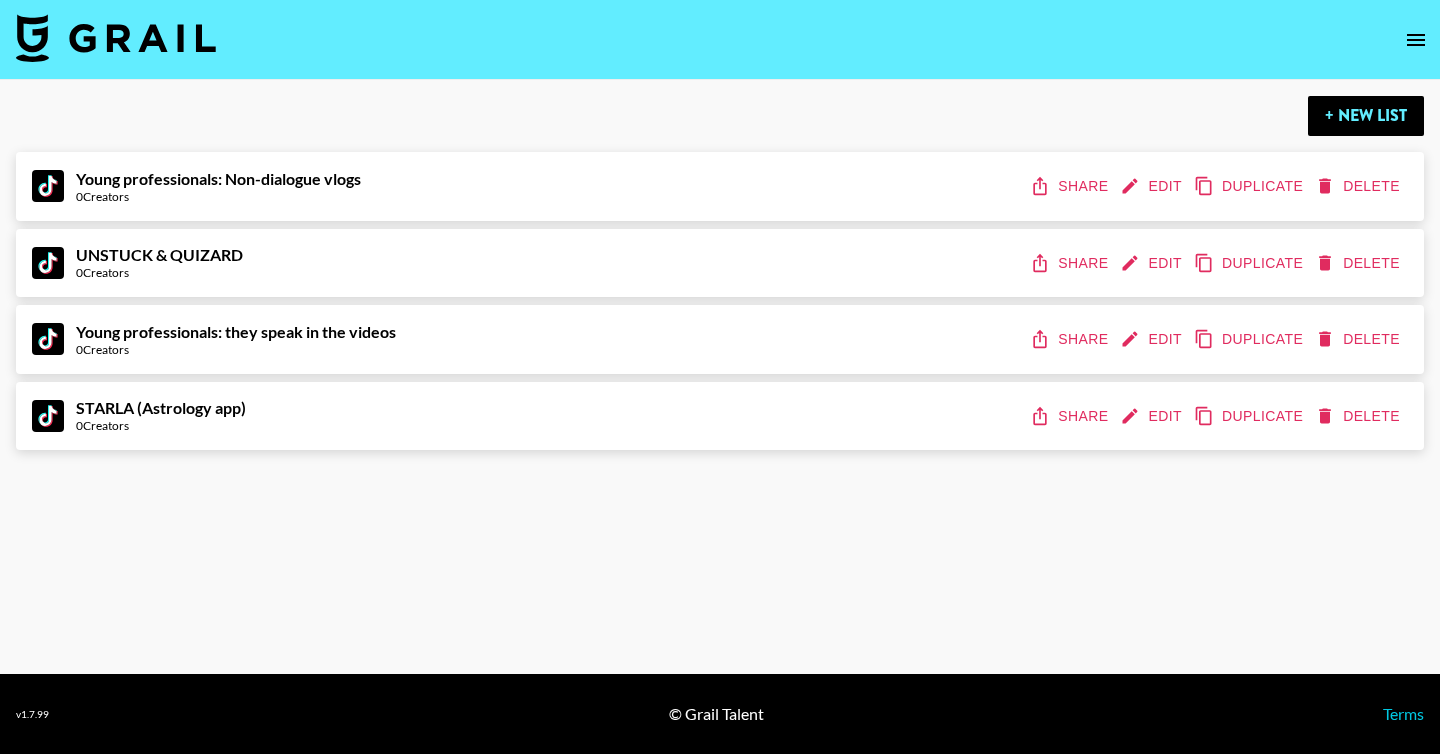 click on "Edit" at bounding box center [1153, 263] 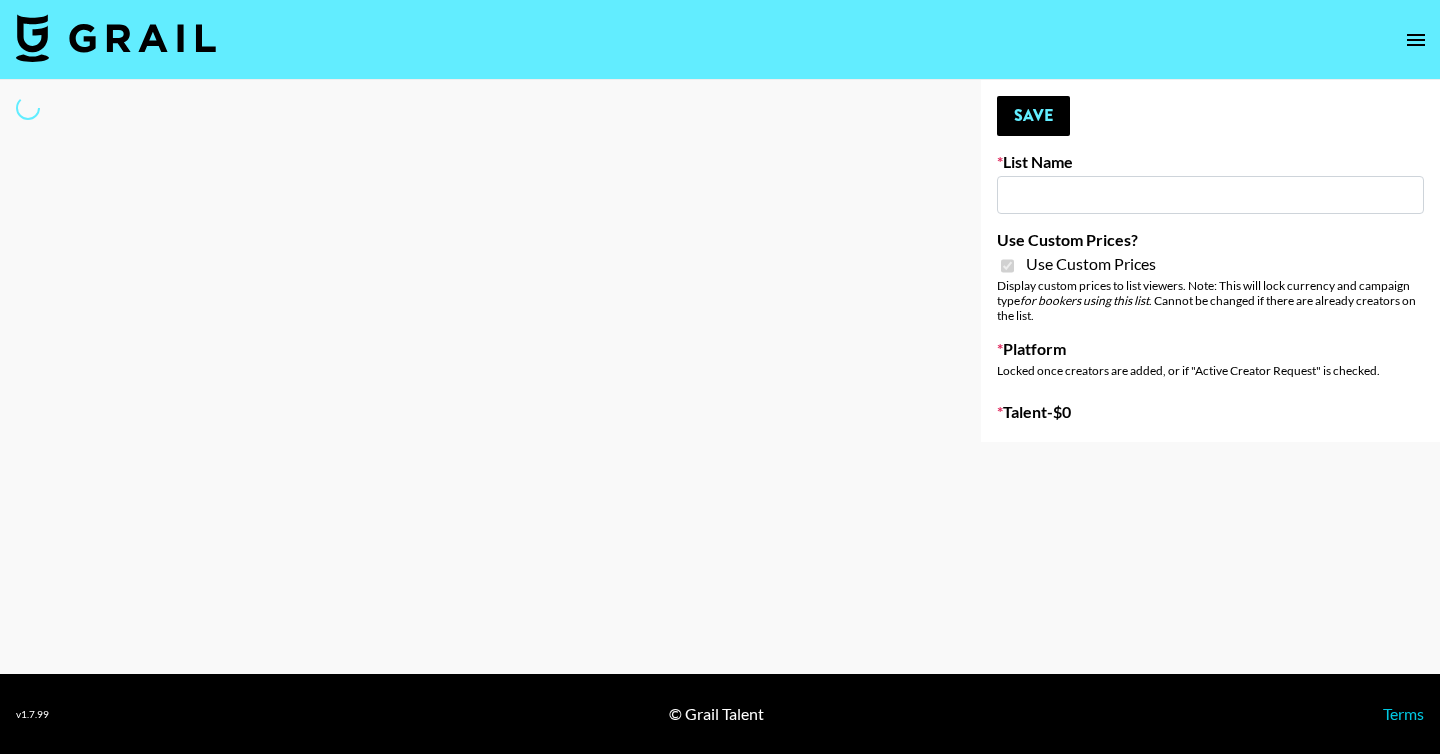 type on "UNSTUCK & QUIZARD" 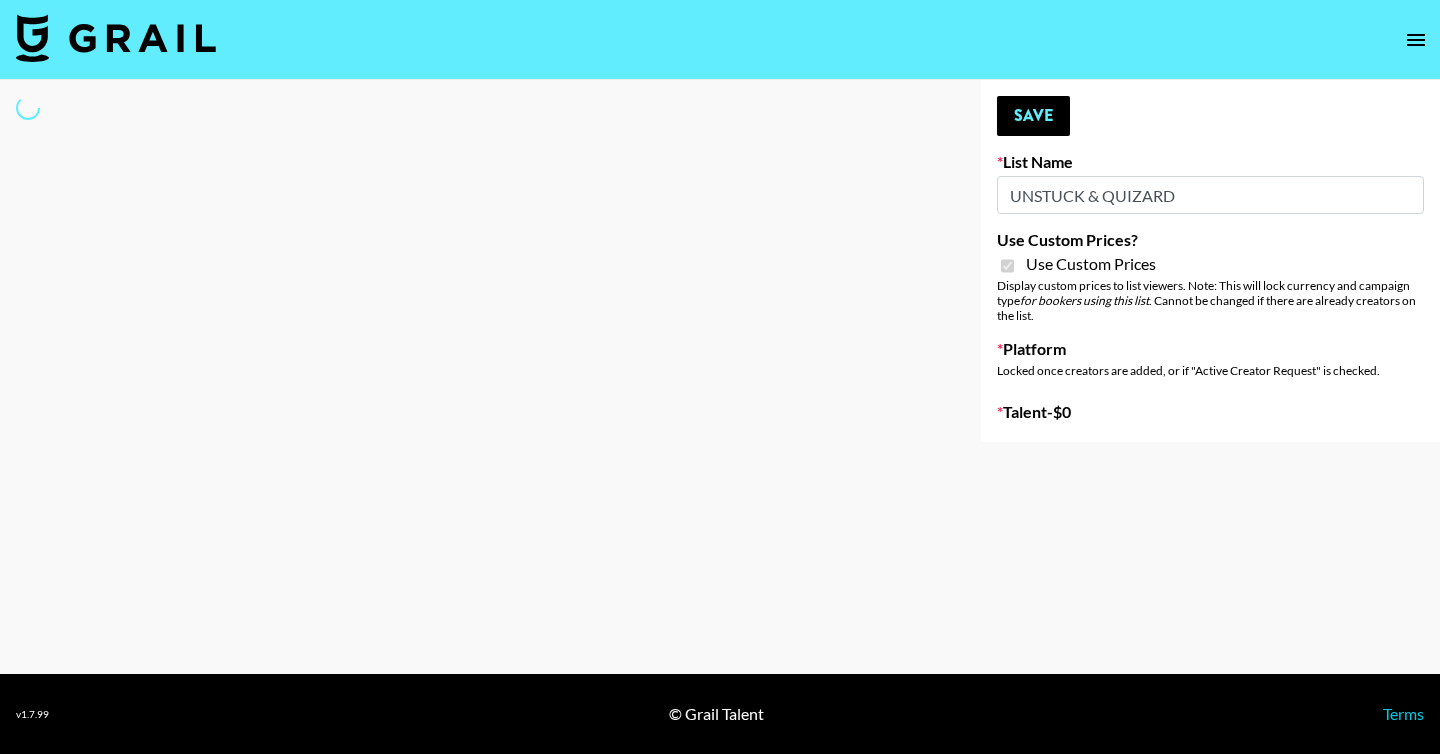 select on "Brand" 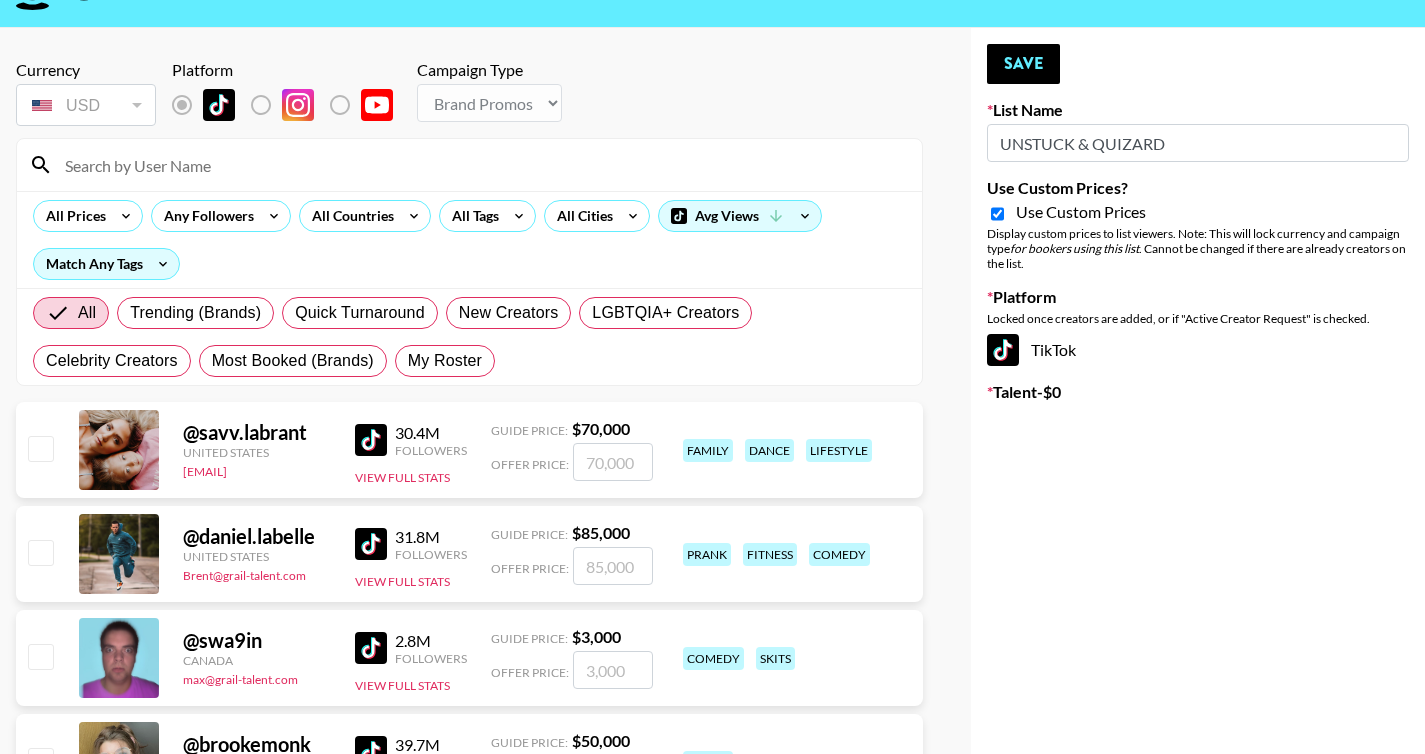 scroll, scrollTop: 0, scrollLeft: 0, axis: both 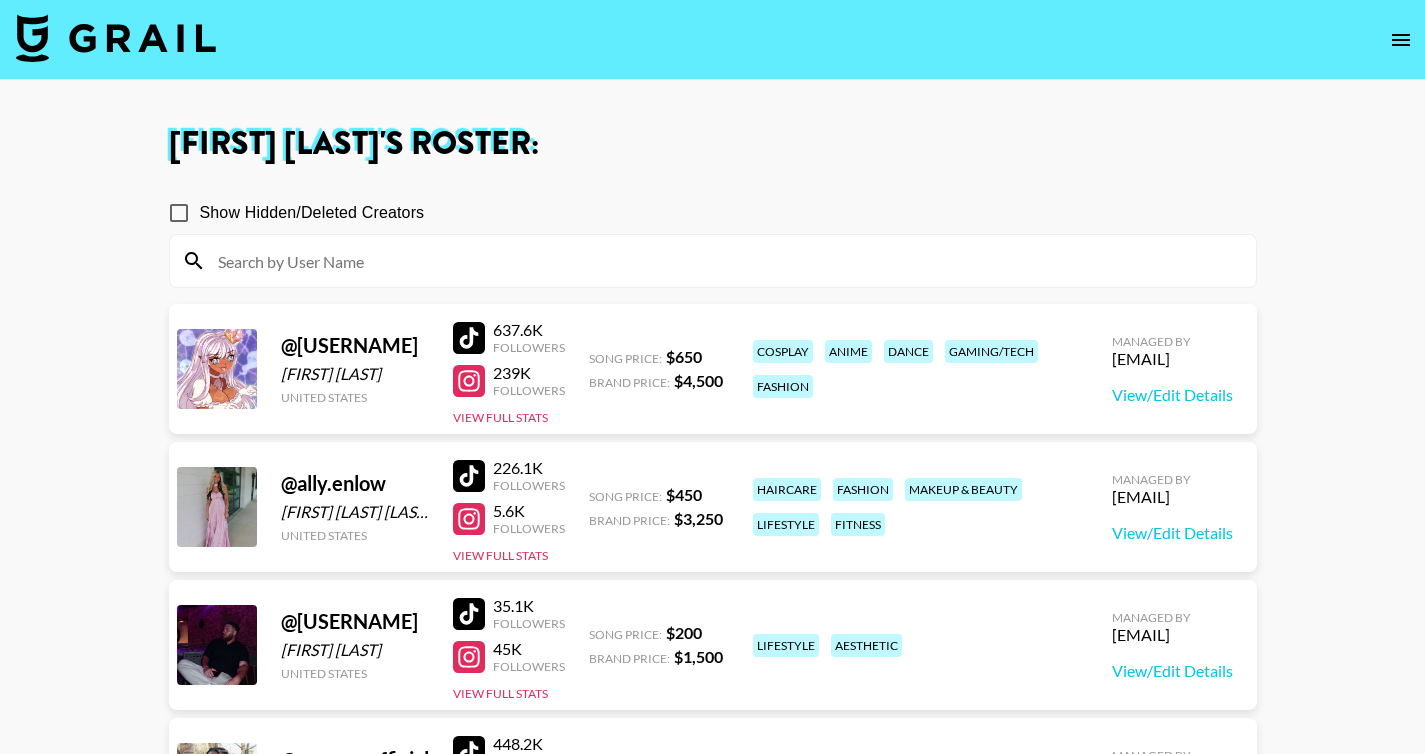 click 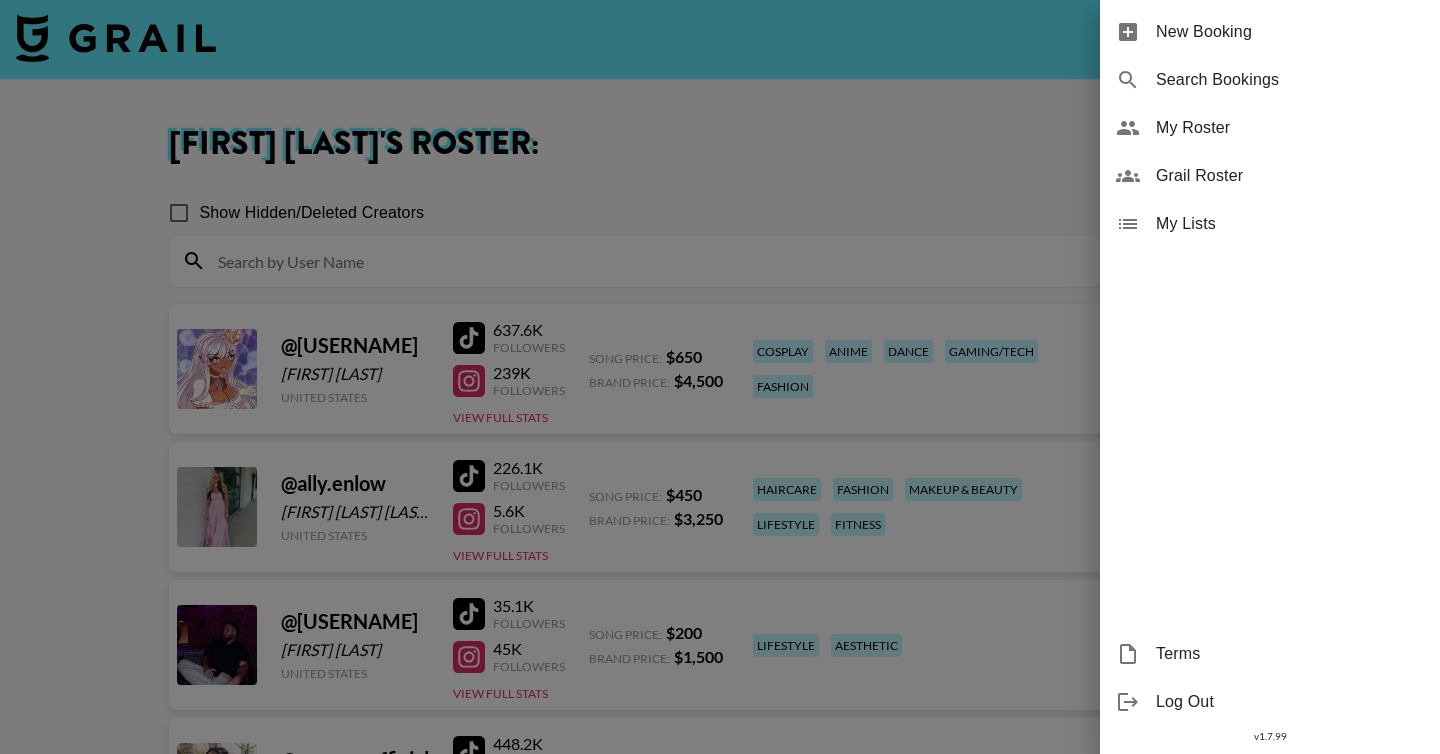 click on "My Lists" at bounding box center [1290, 224] 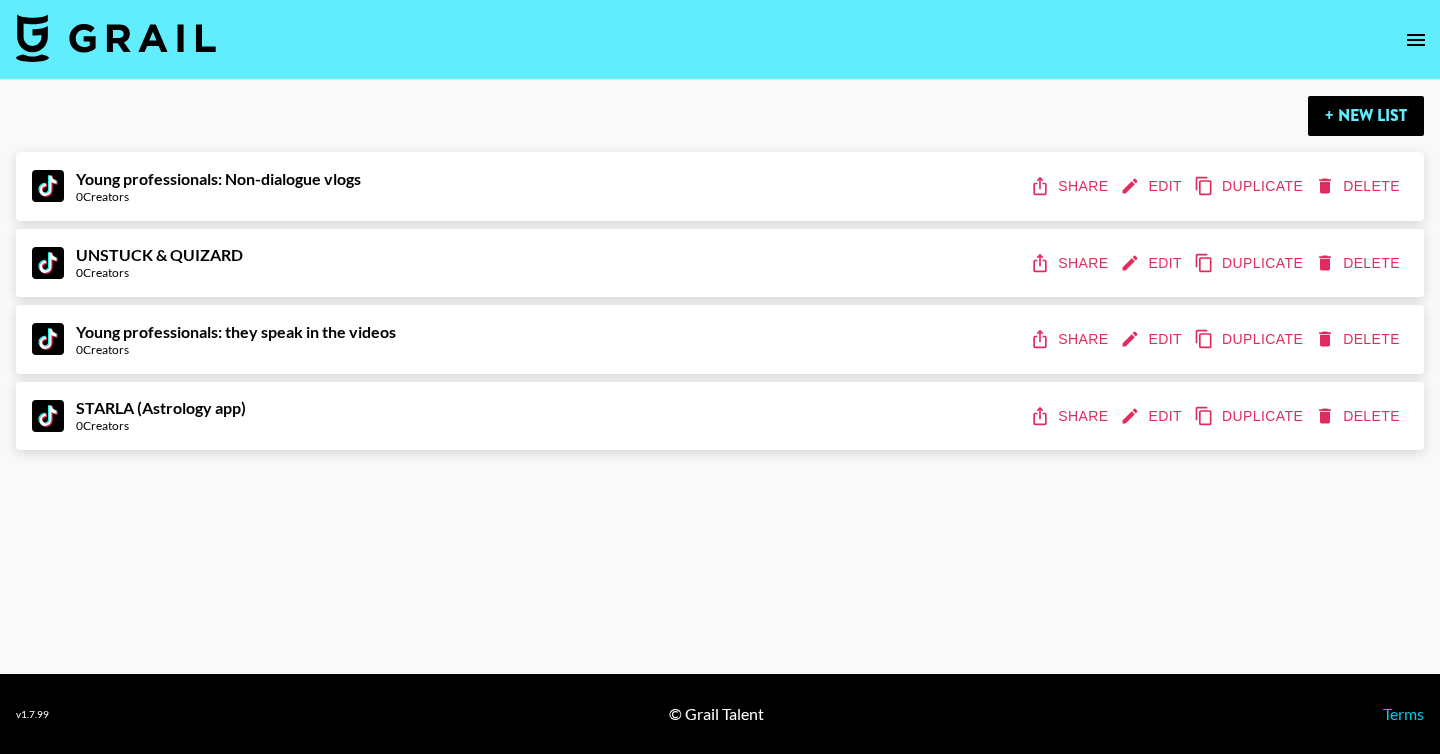 click on "Edit" at bounding box center (1153, 186) 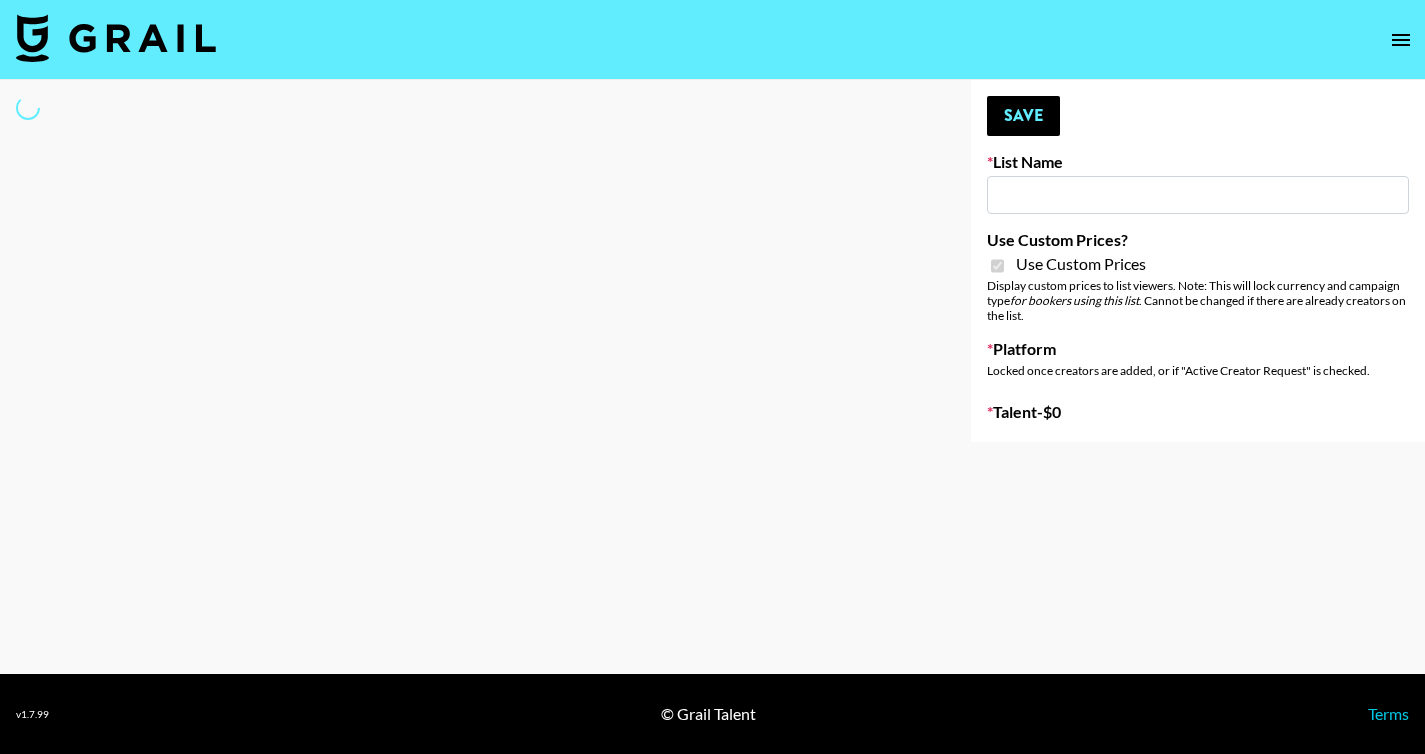 type on "UNSTUCK & QUIZARD" 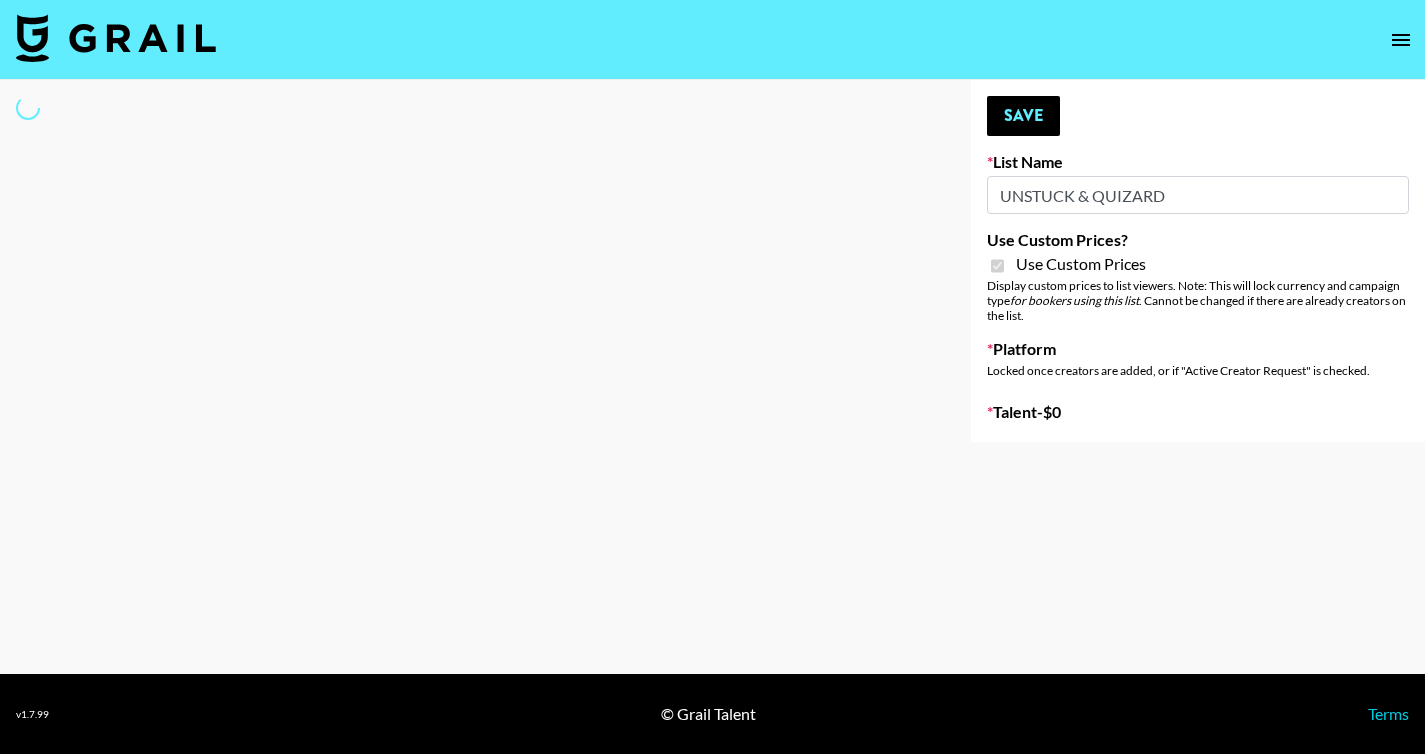 select on "Brand" 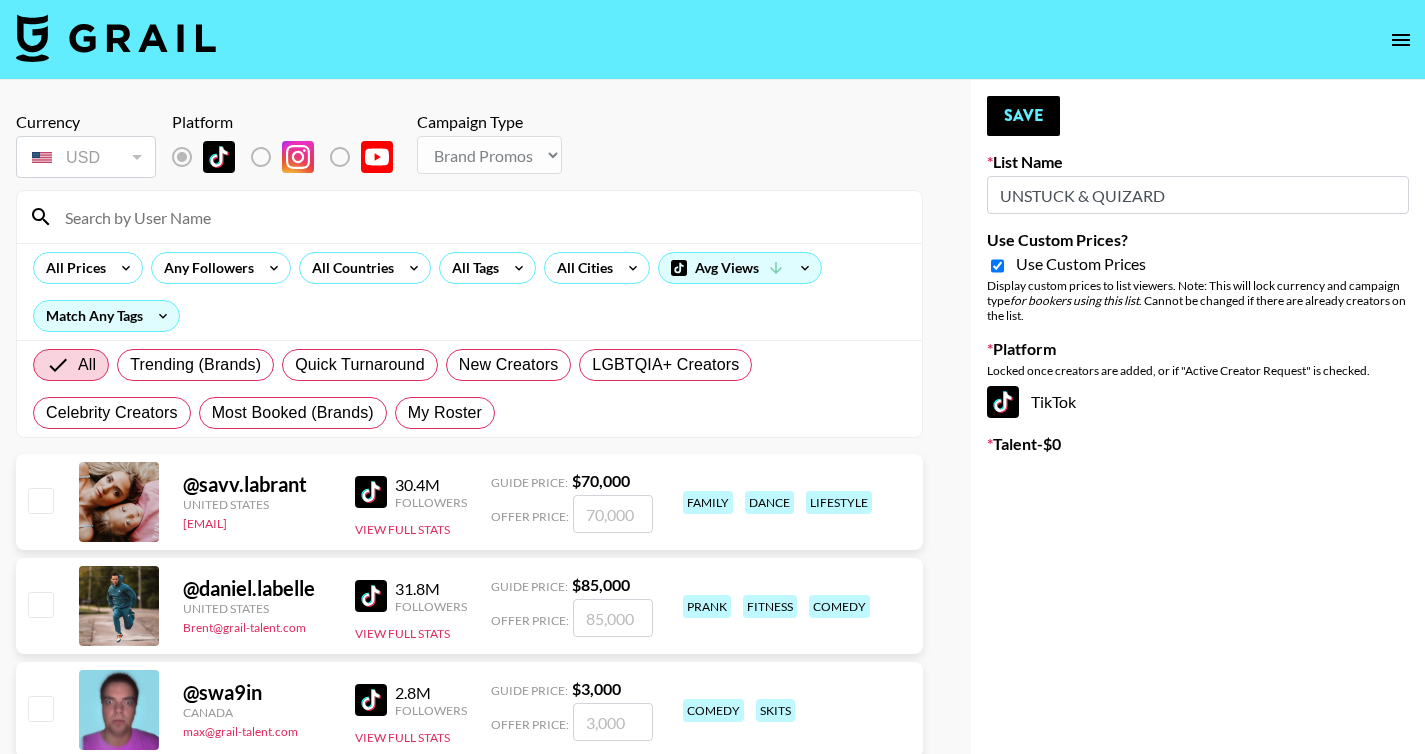 click at bounding box center (40, 500) 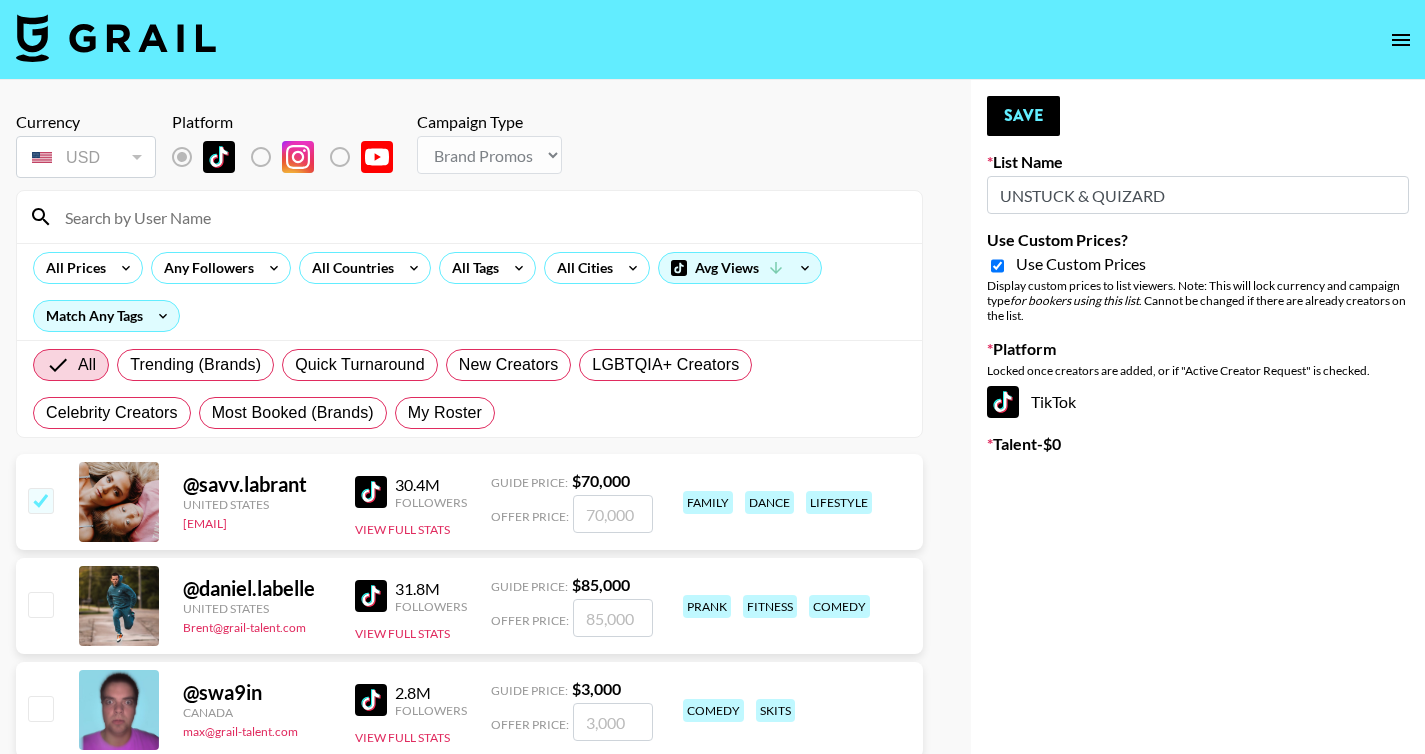 checkbox on "true" 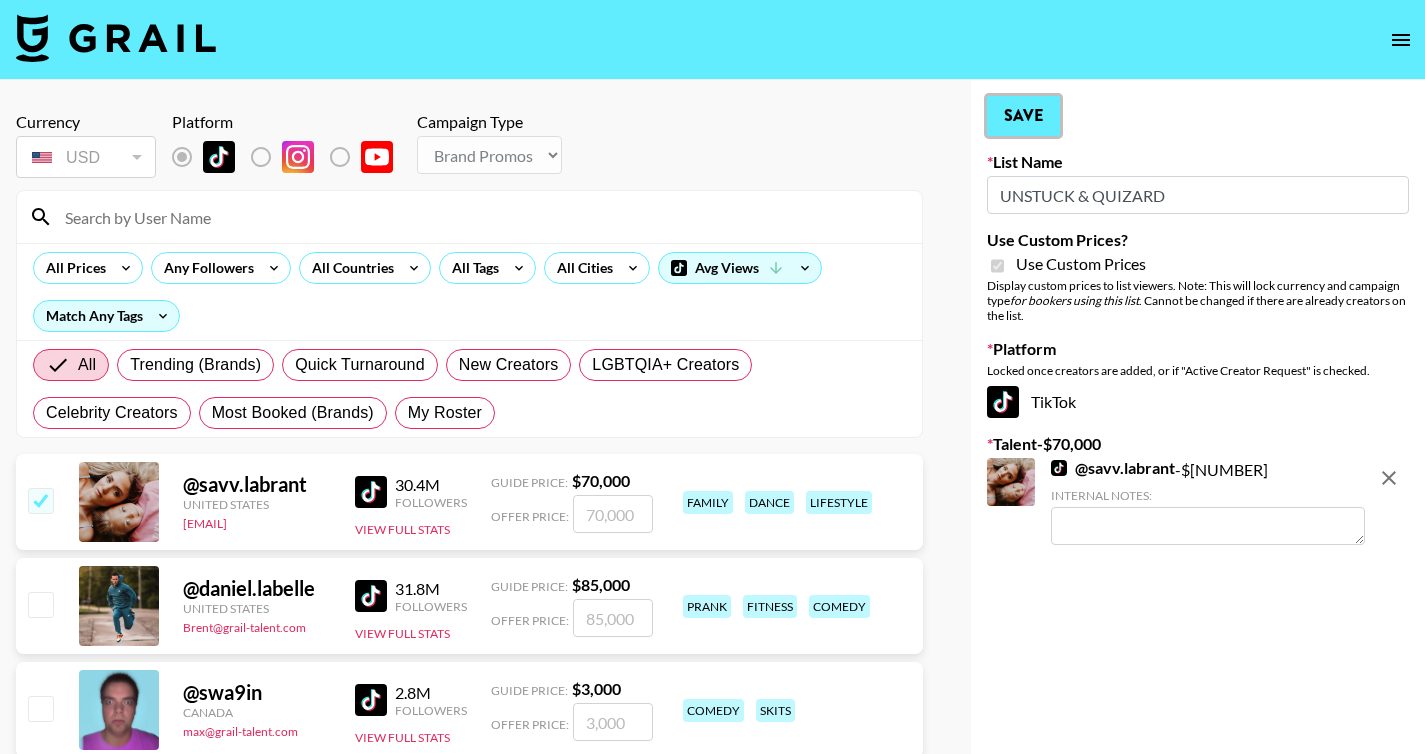 click on "Save" at bounding box center [1023, 116] 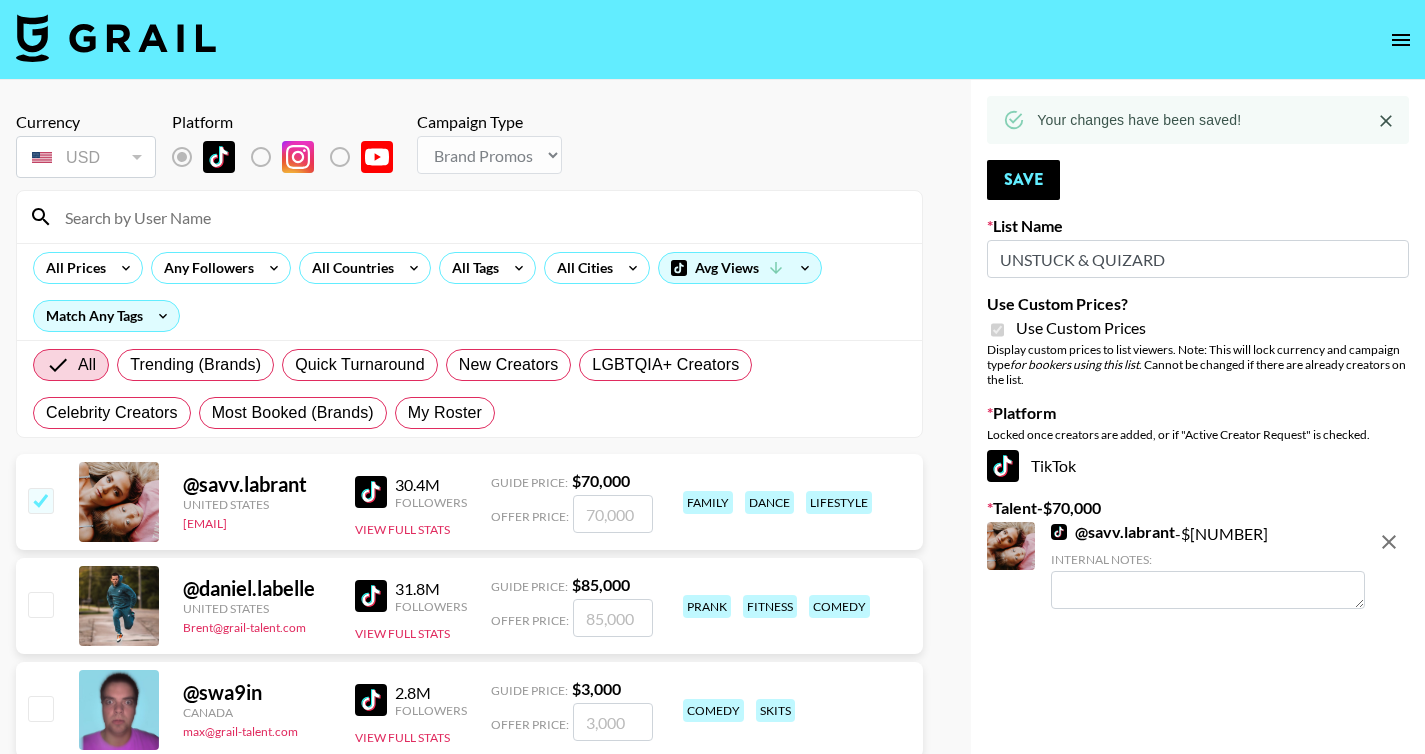click 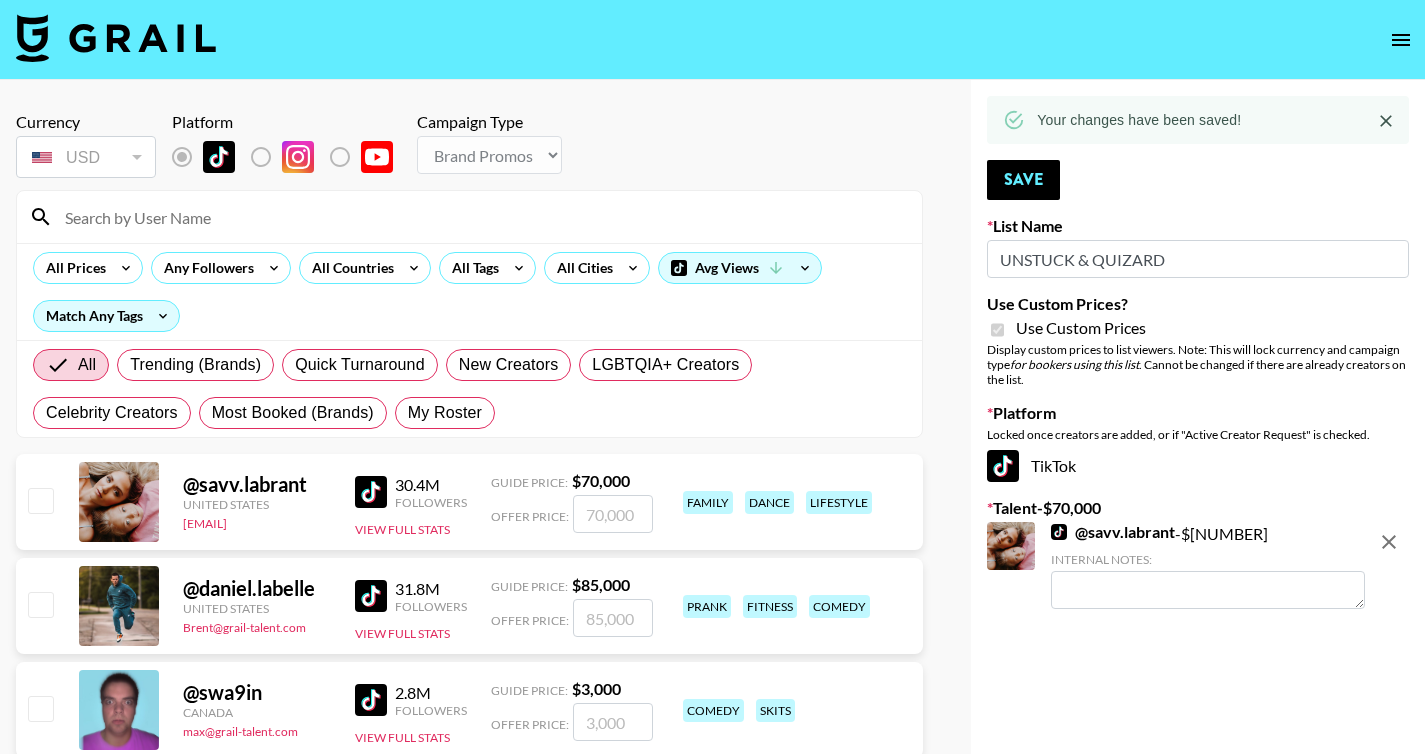 checkbox on "false" 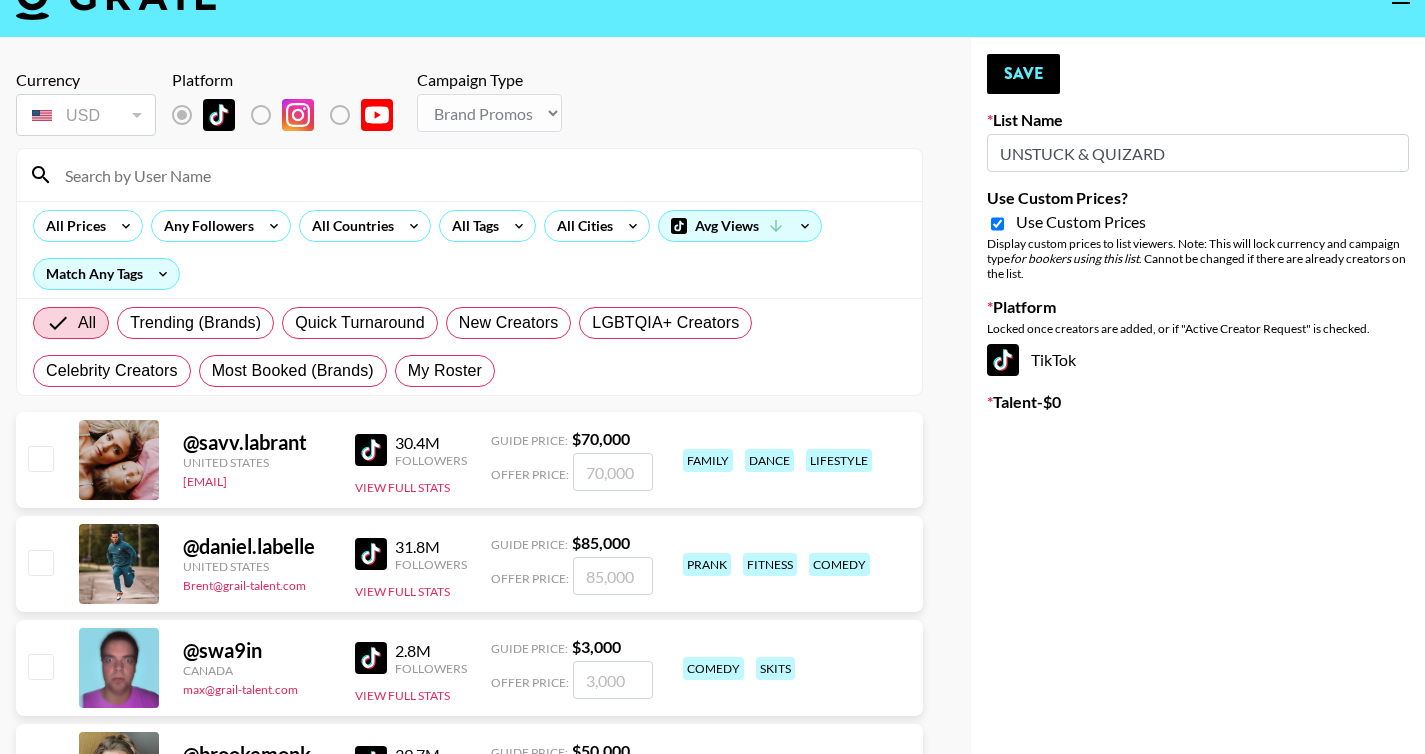 scroll, scrollTop: 0, scrollLeft: 0, axis: both 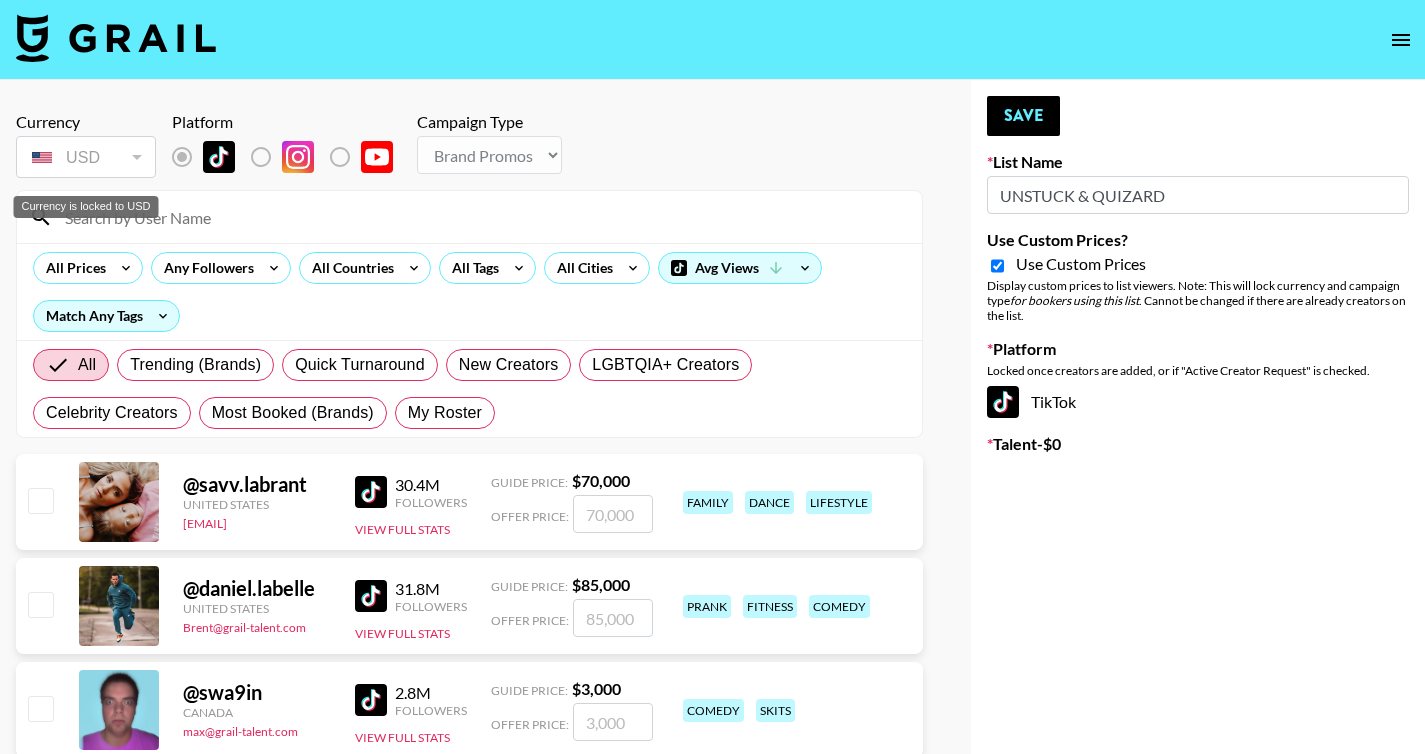 click on "USD" at bounding box center (86, 157) 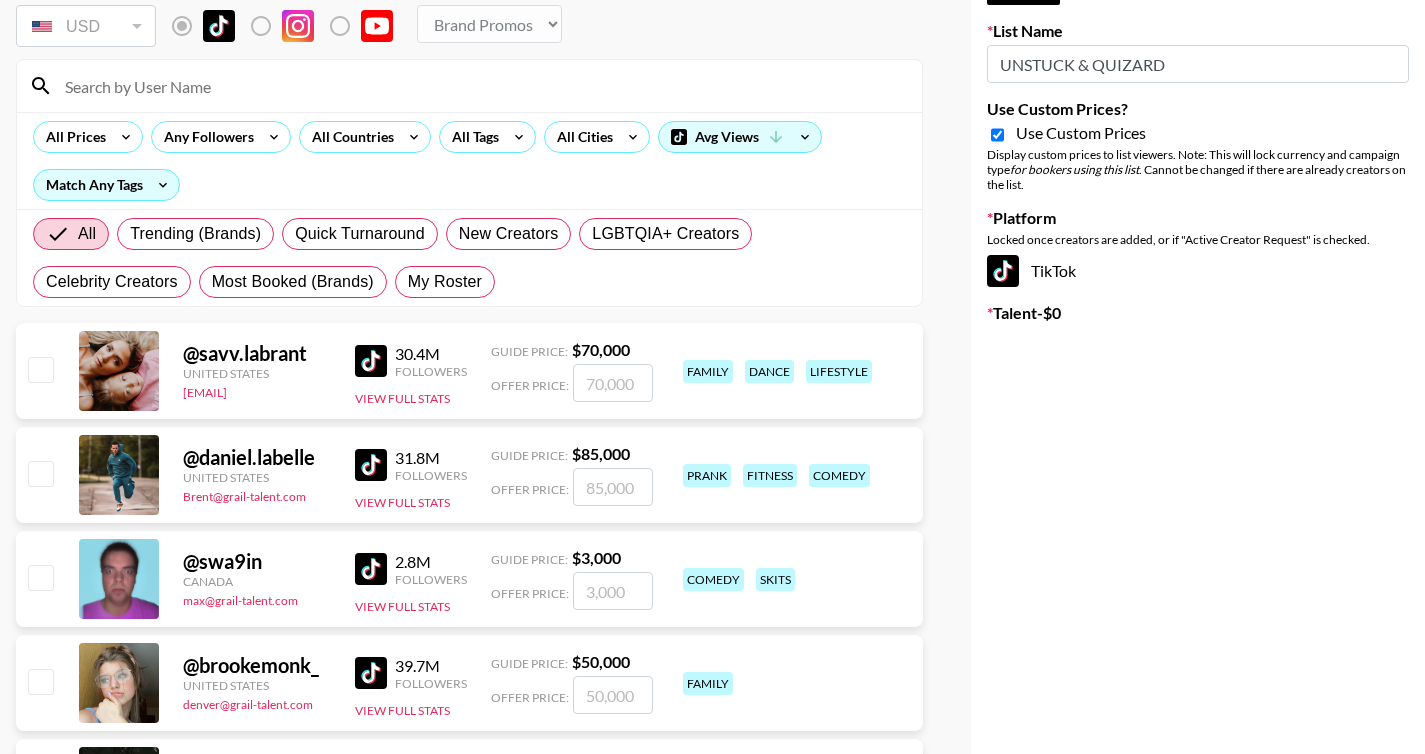 scroll, scrollTop: 78, scrollLeft: 0, axis: vertical 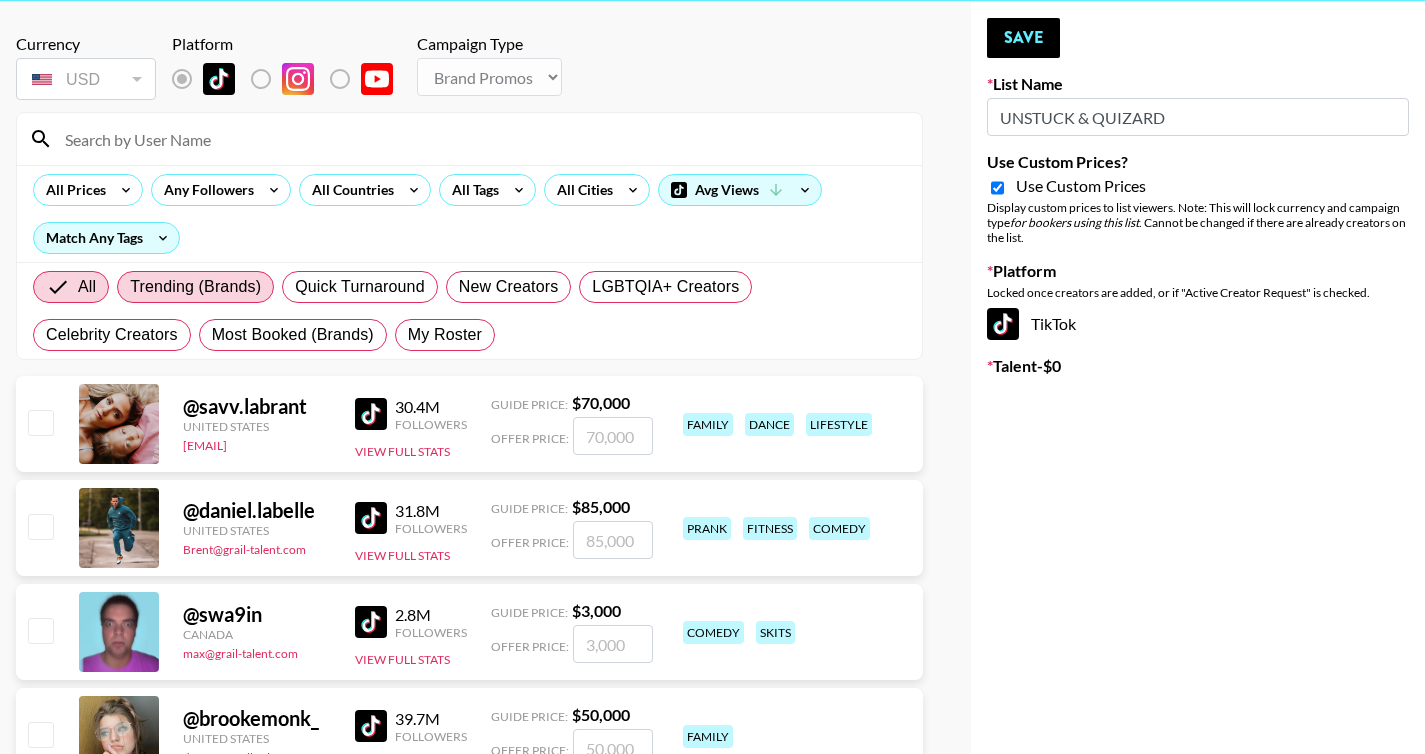 click on "Trending (Brands)" at bounding box center [195, 287] 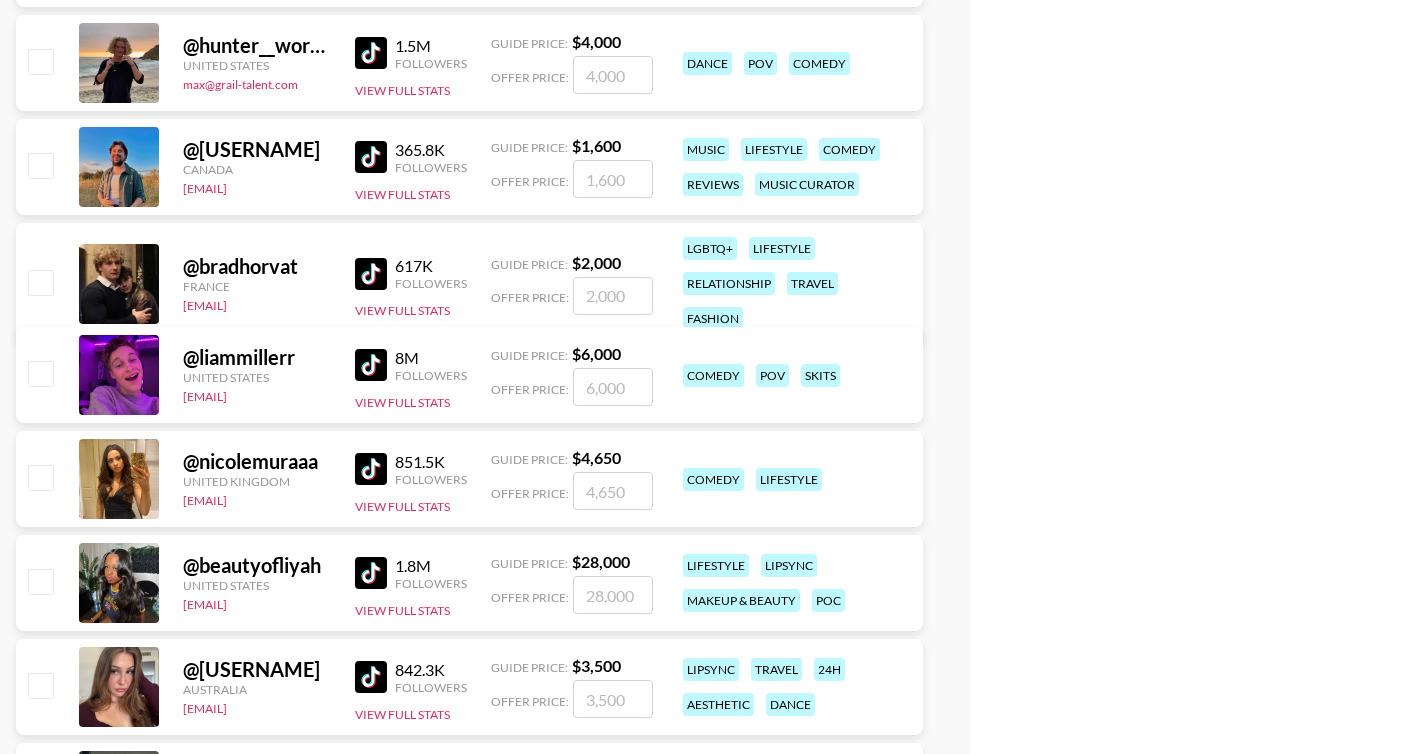 scroll, scrollTop: 0, scrollLeft: 0, axis: both 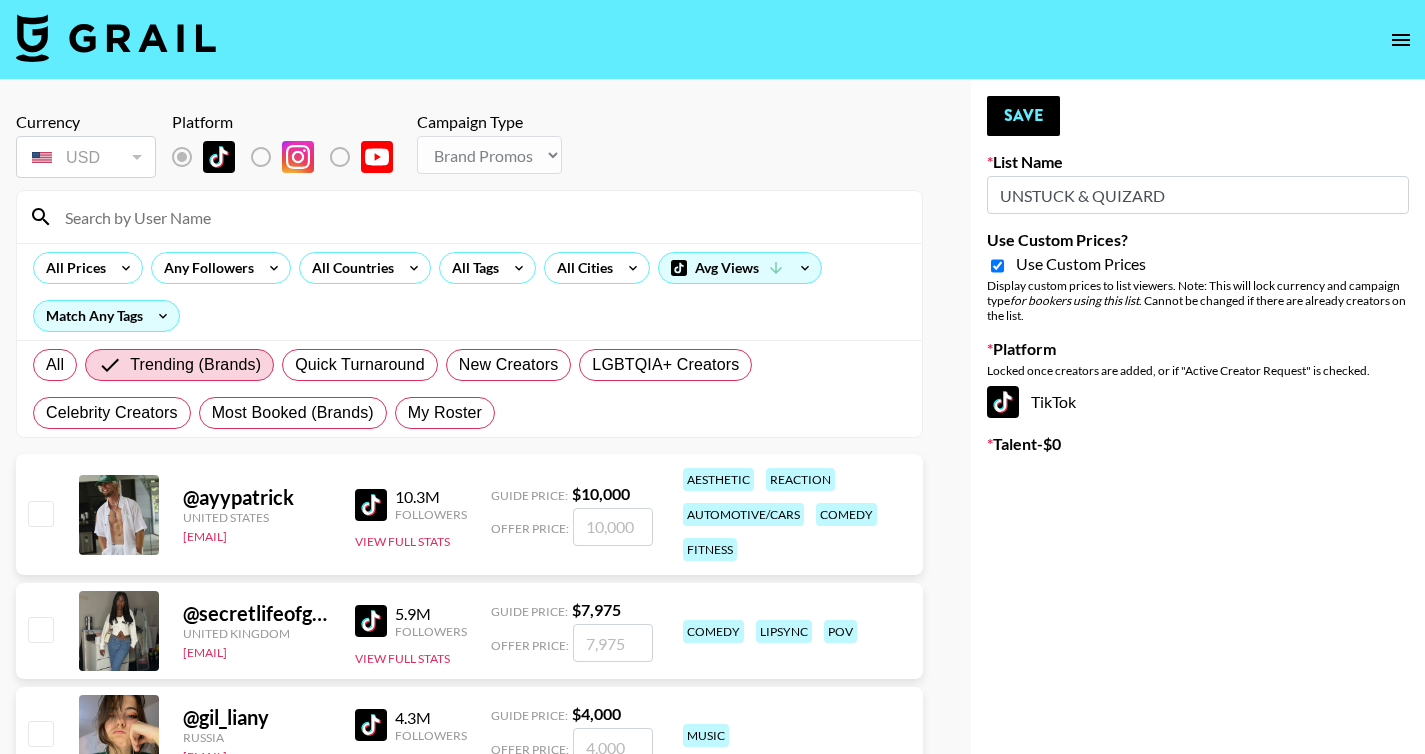 click 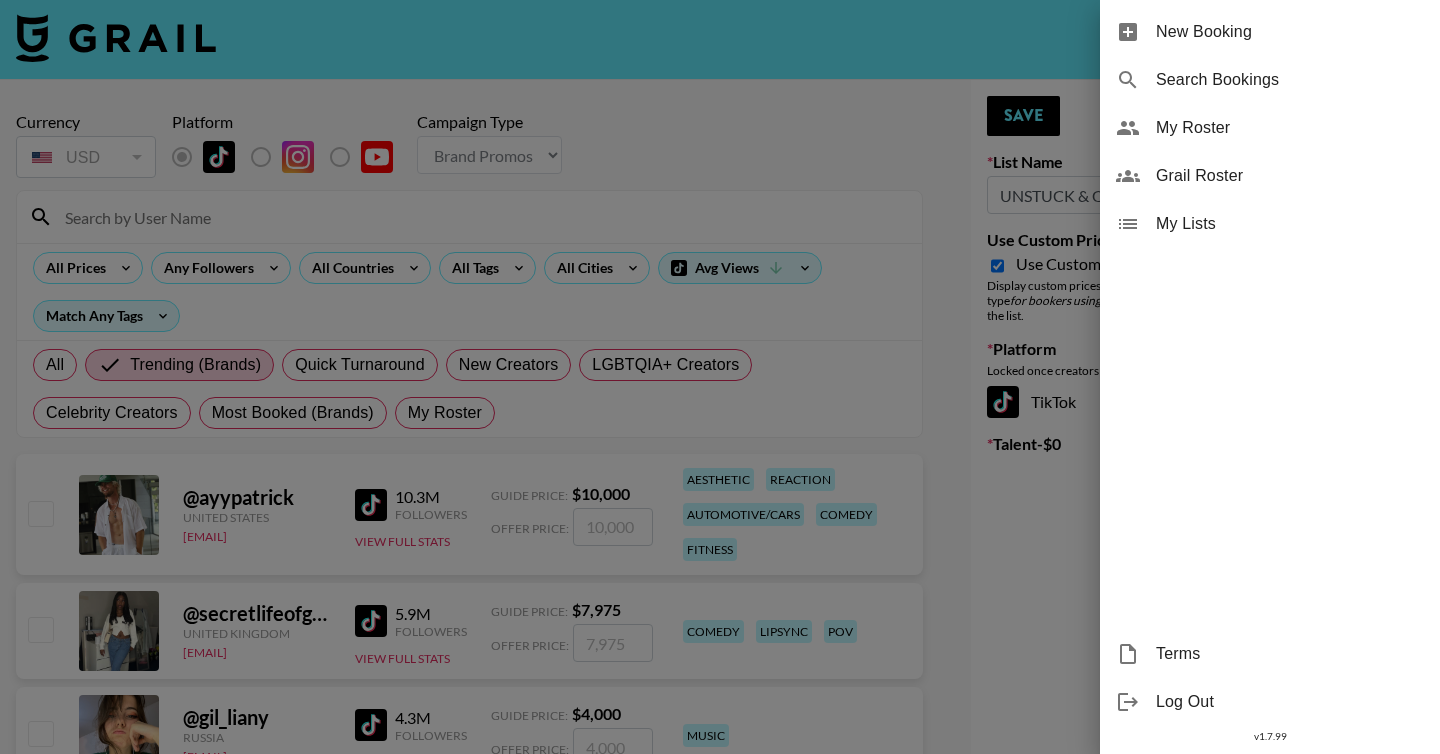 click at bounding box center (720, 377) 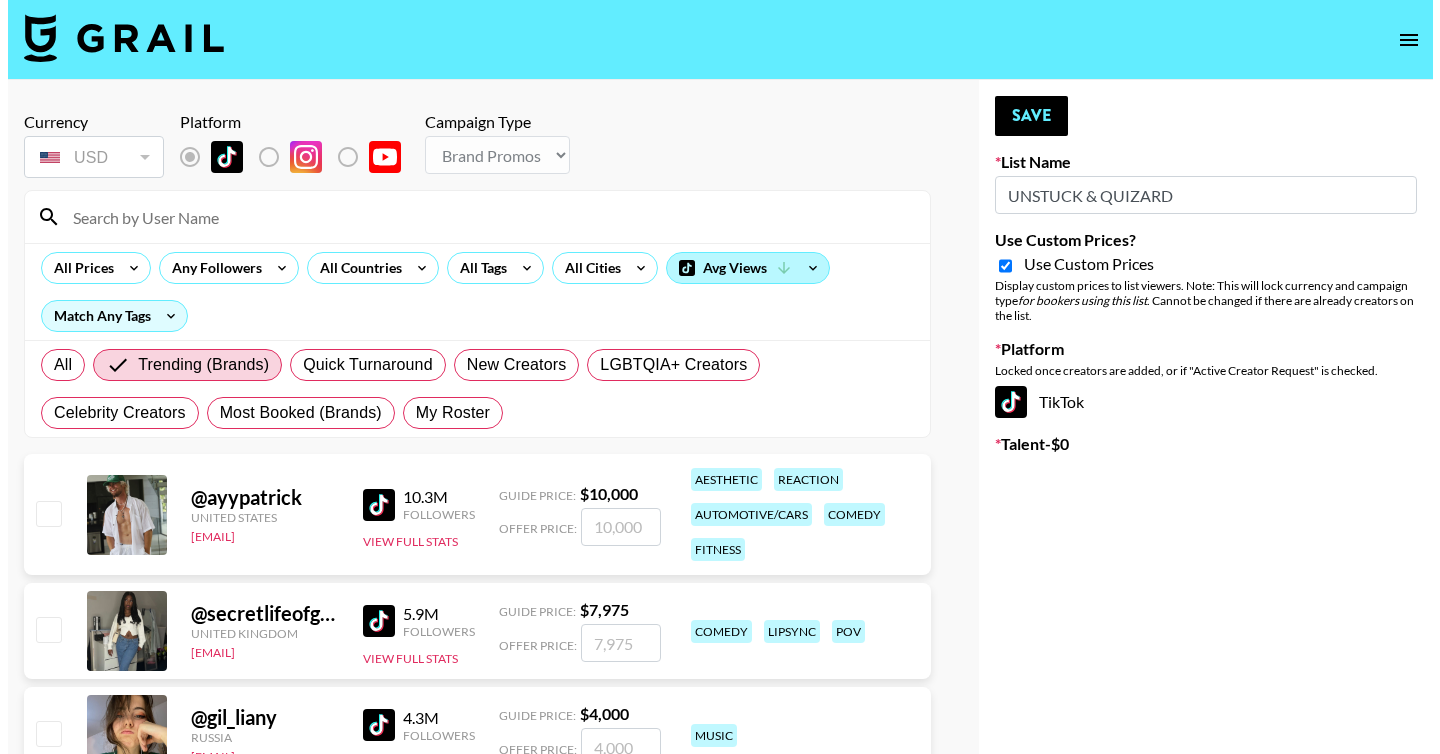 scroll, scrollTop: 9, scrollLeft: 0, axis: vertical 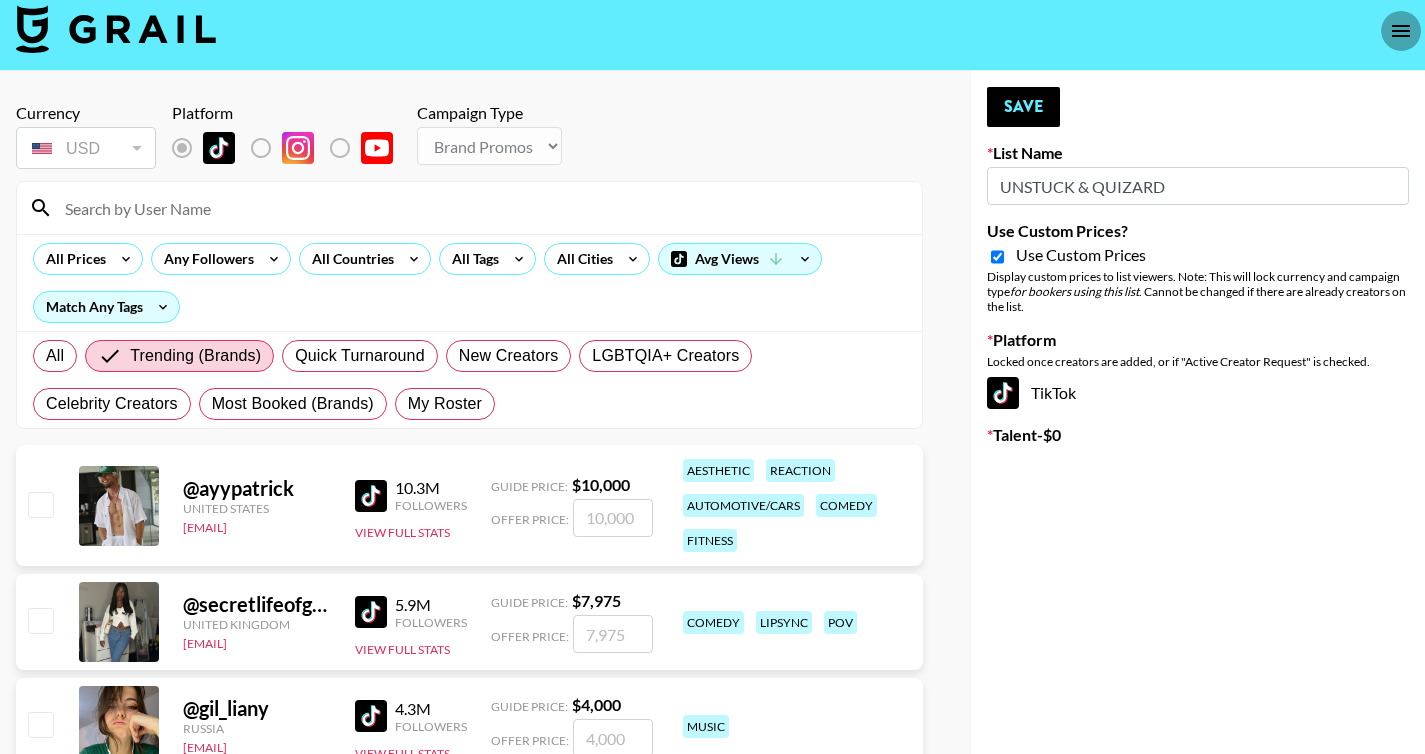 click 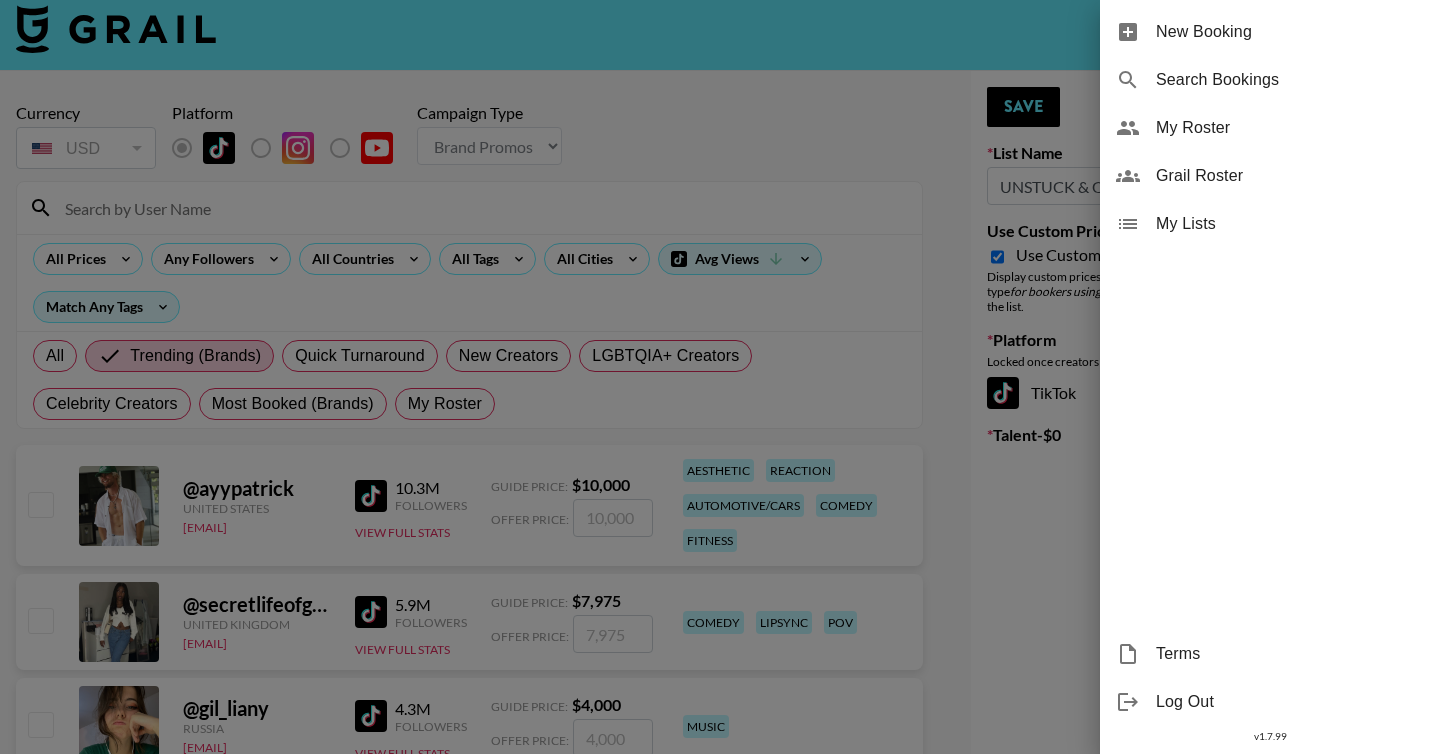 click on "My Lists" at bounding box center (1270, 224) 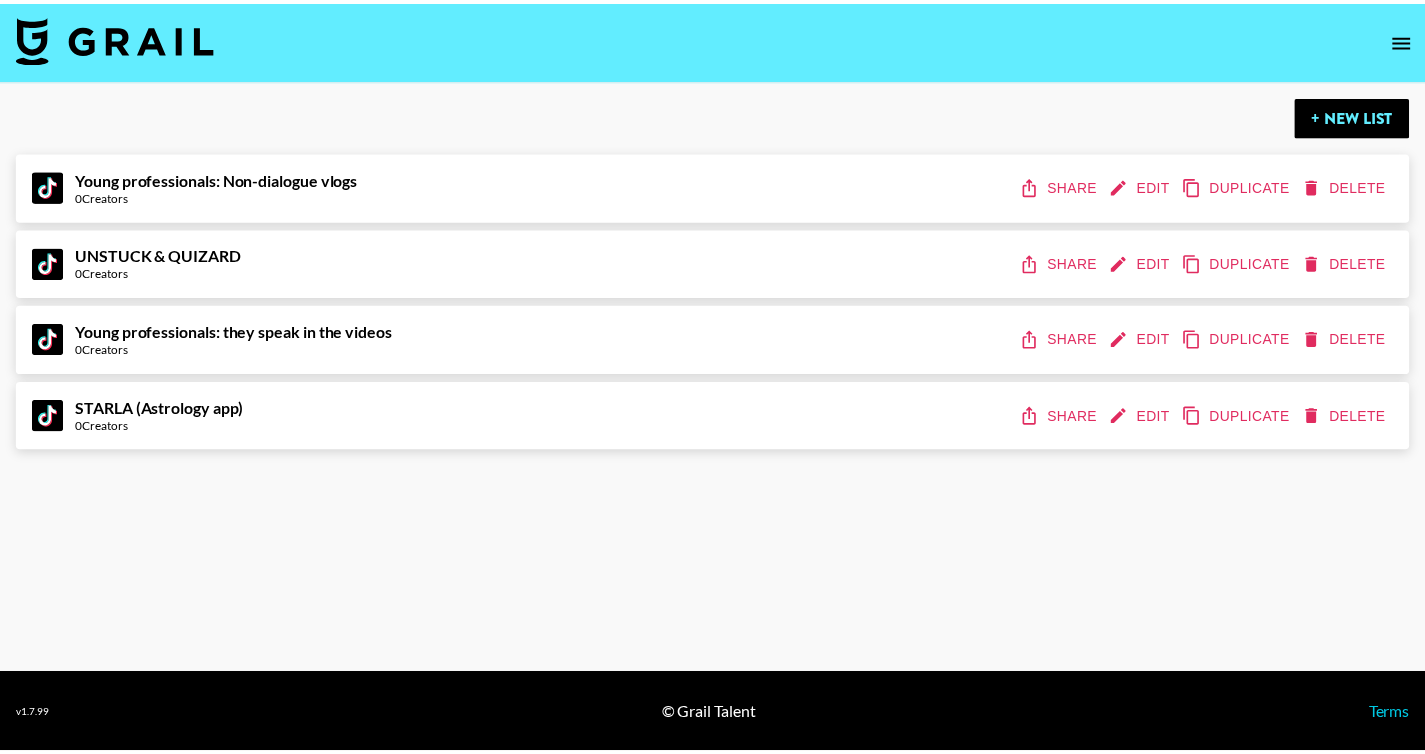 scroll, scrollTop: 0, scrollLeft: 0, axis: both 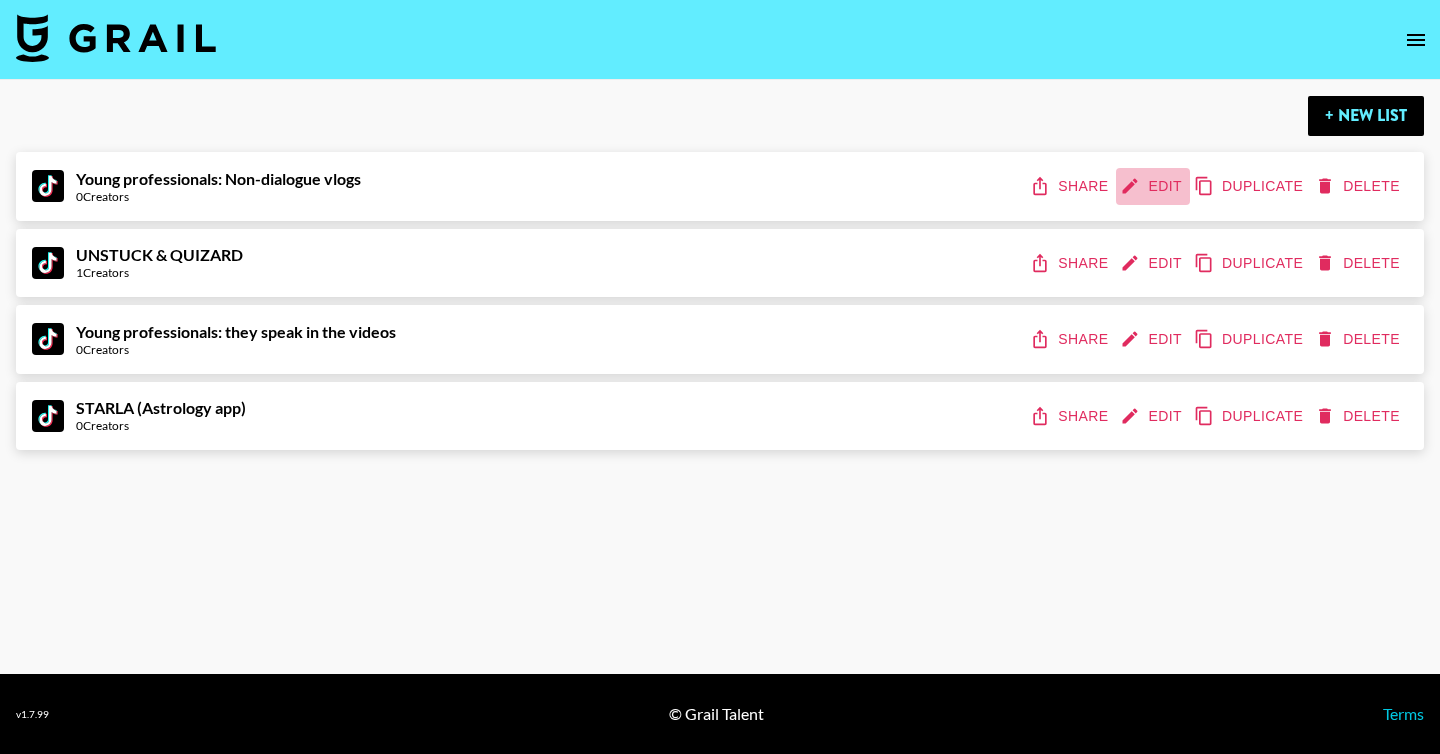 click on "Edit" at bounding box center [1153, 186] 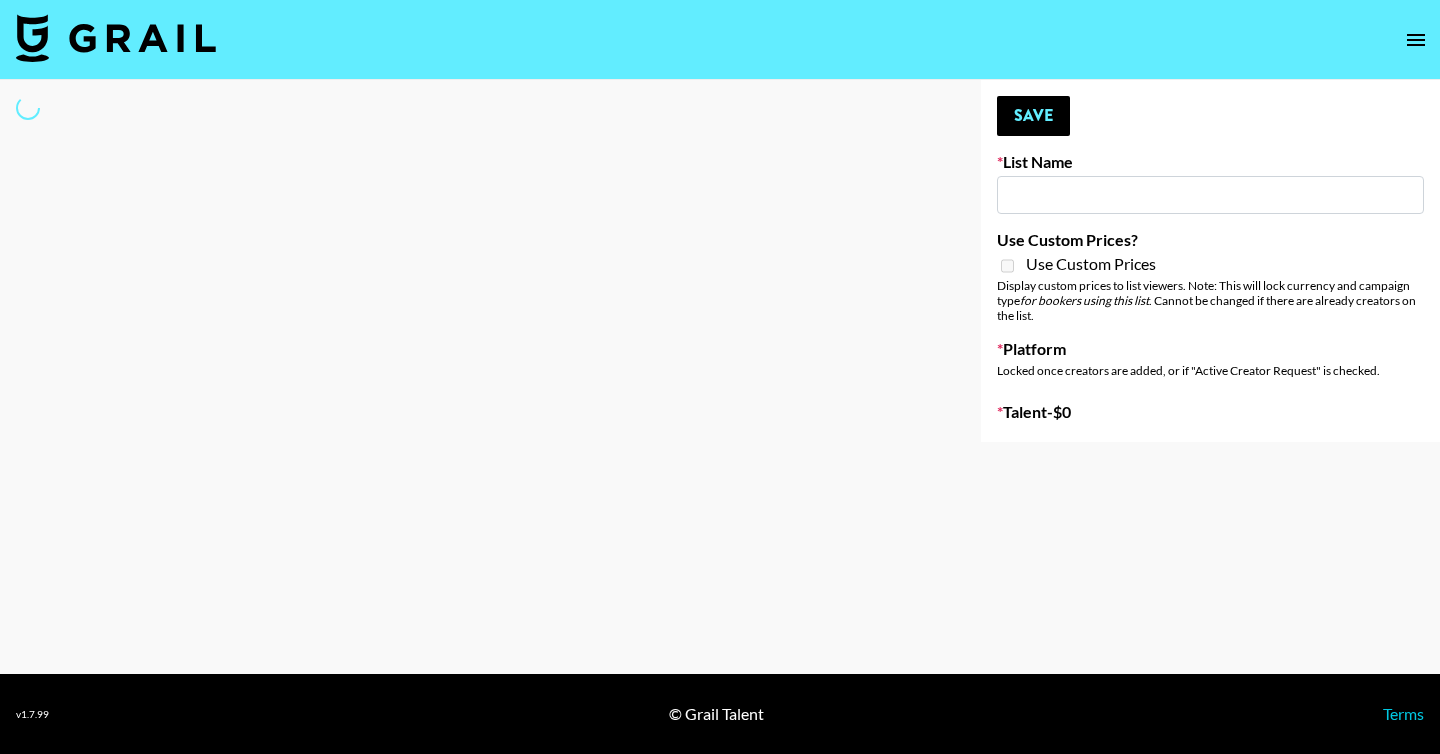 click 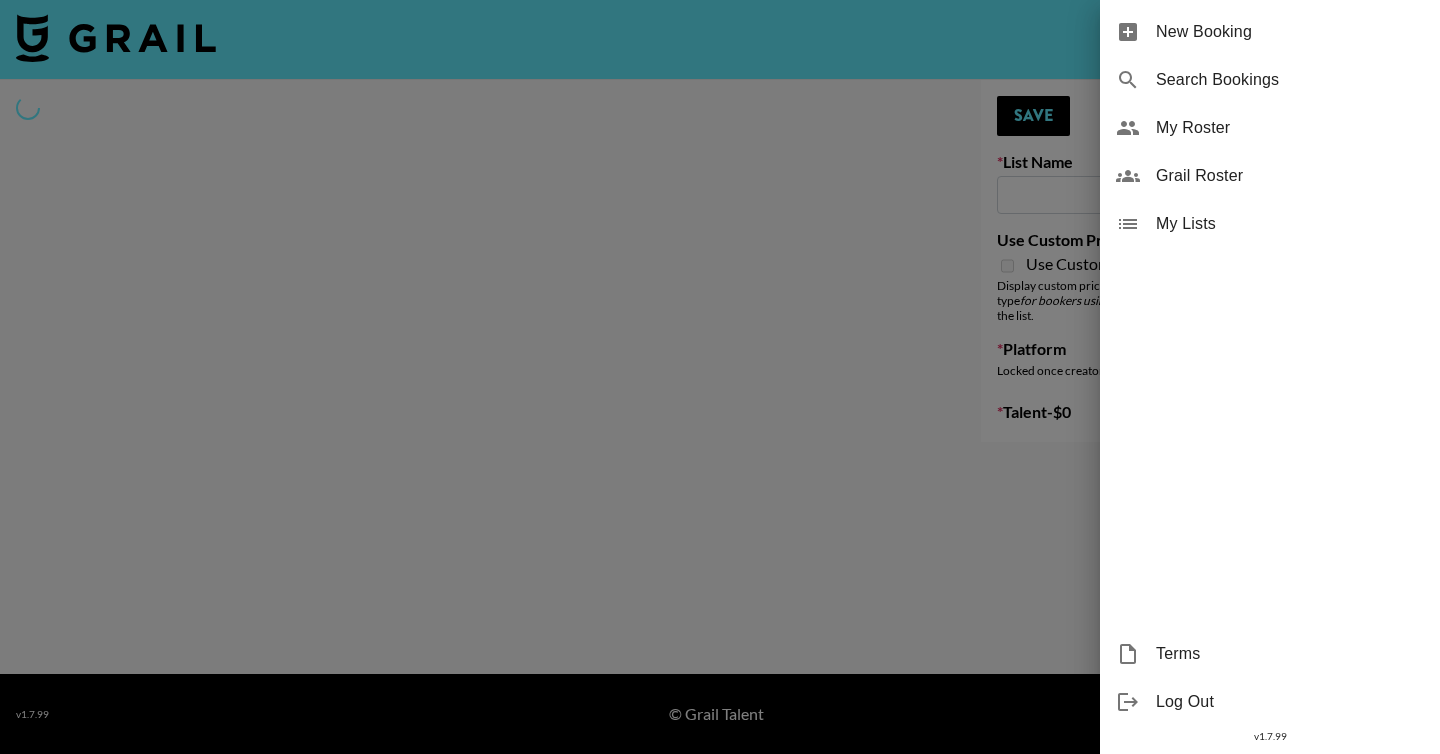 click at bounding box center (720, 377) 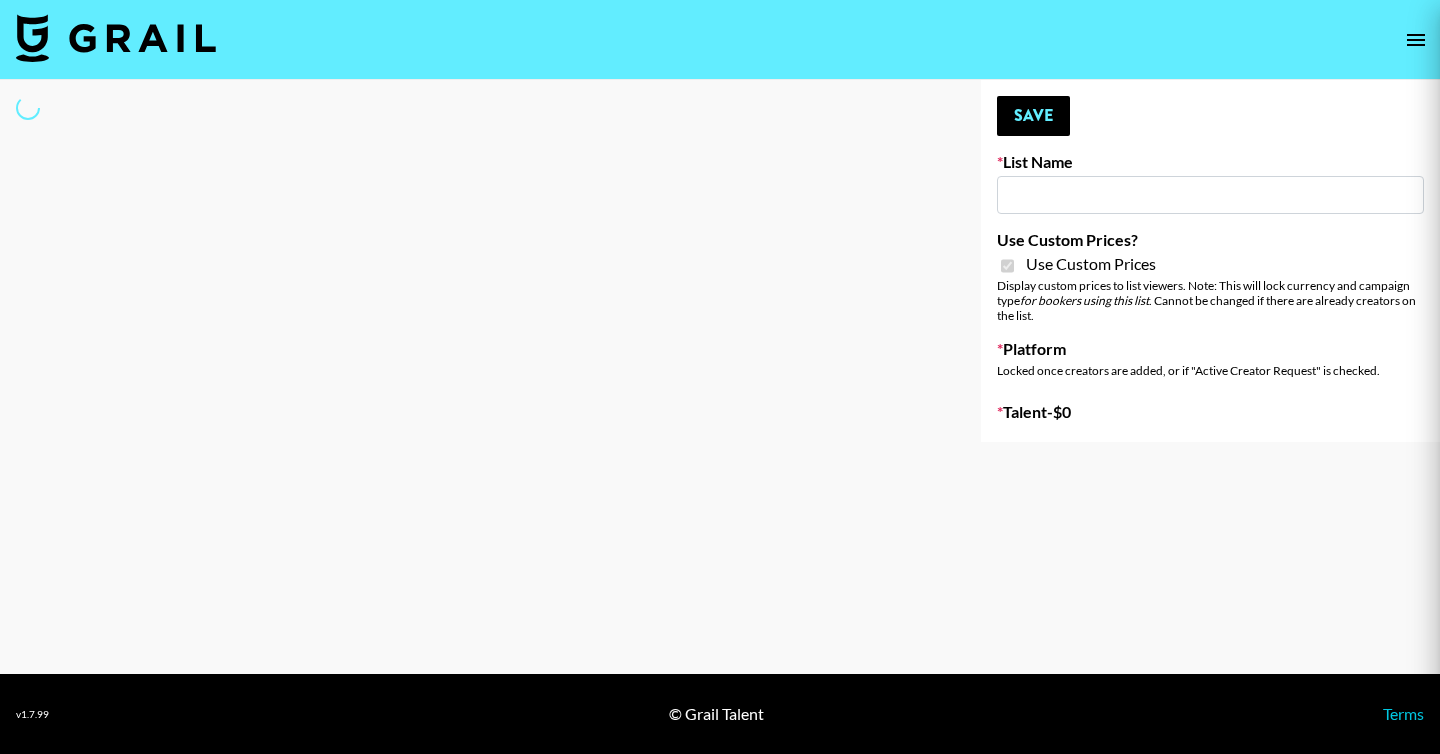type on "Young professionals: Non-dialogue vlogs" 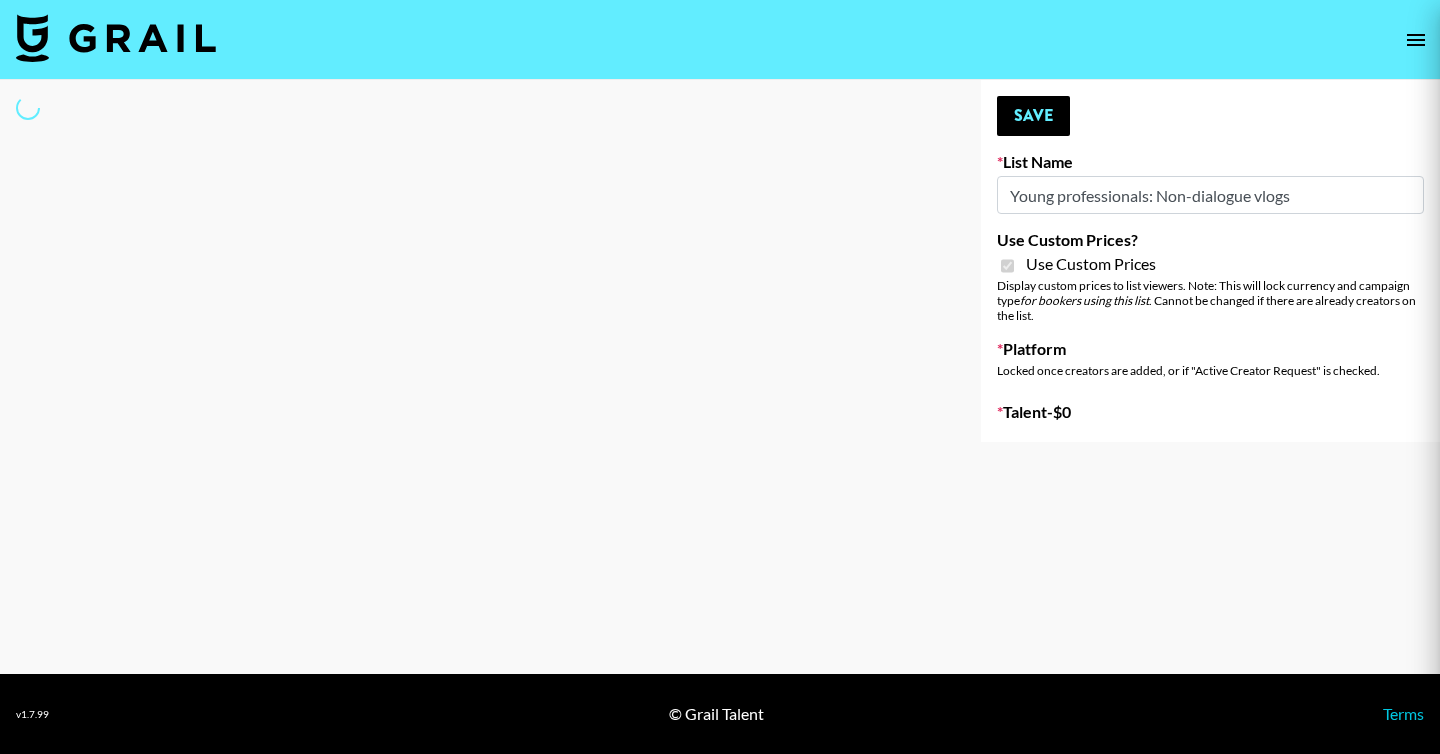 select on "Song" 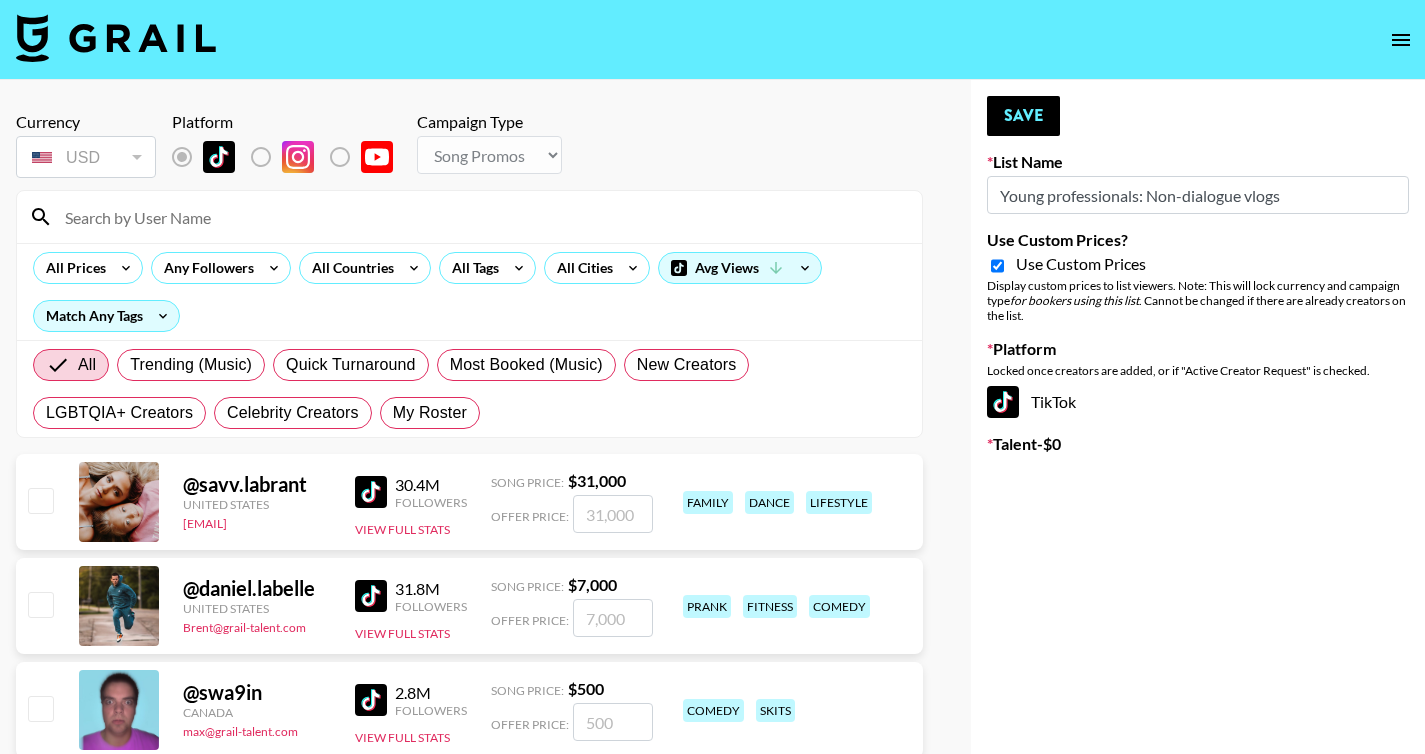 click at bounding box center (1401, 40) 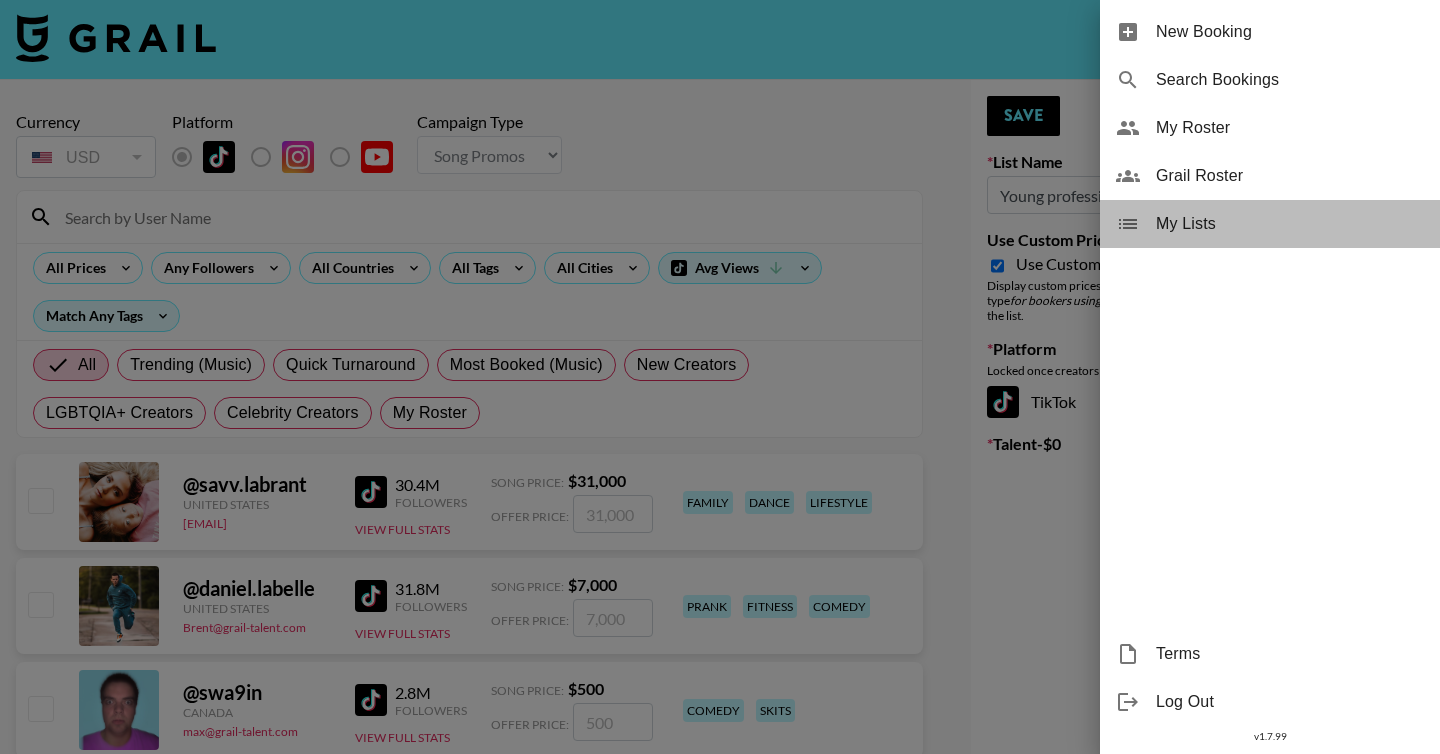 click on "My Lists" at bounding box center [1290, 224] 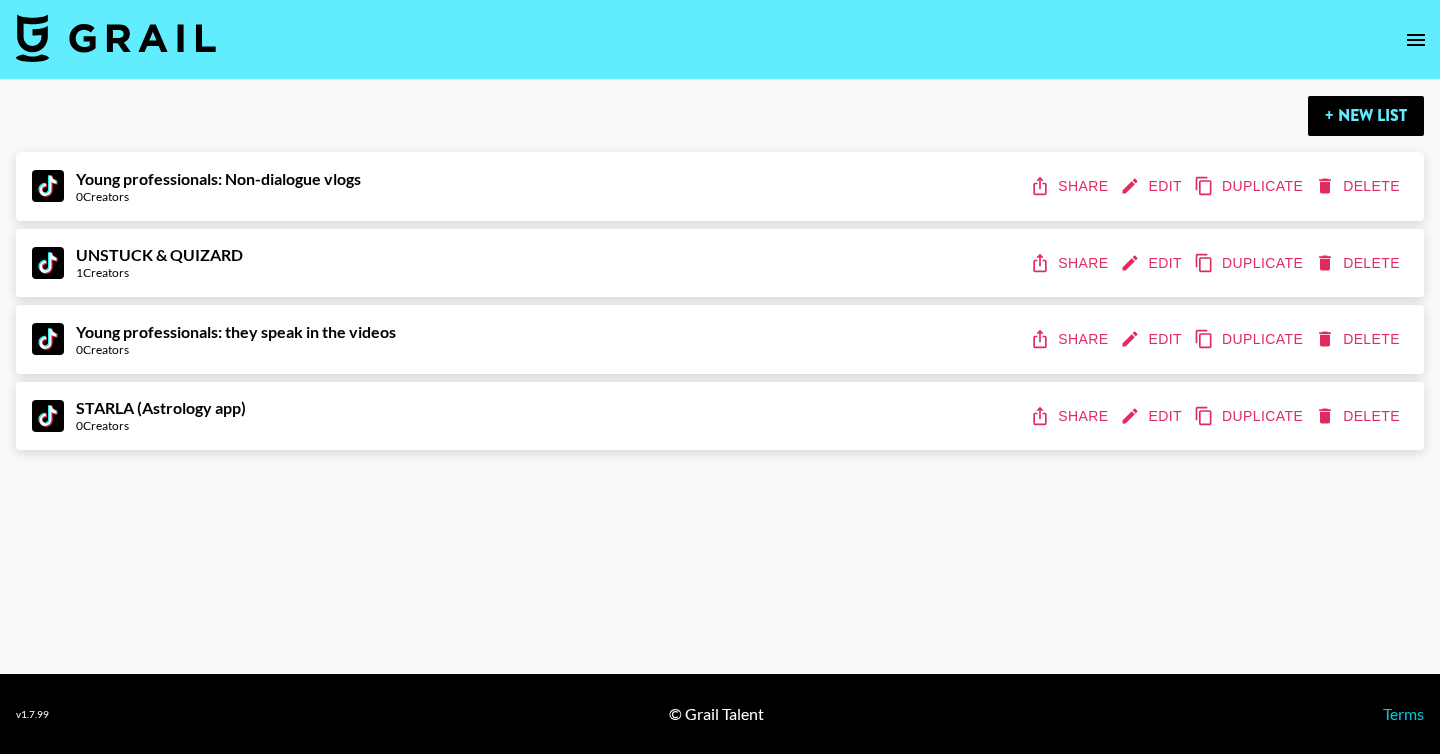 click on "Share" at bounding box center (1071, 416) 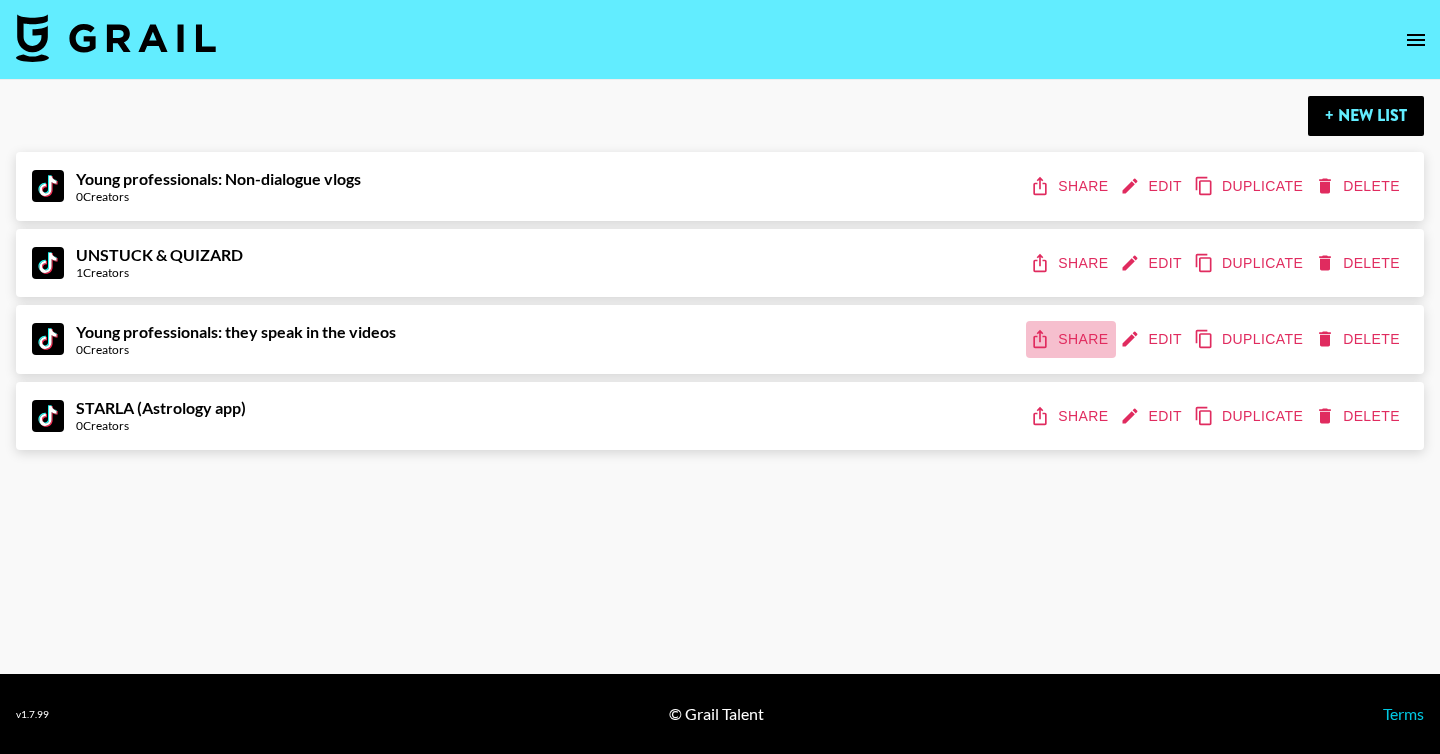 click 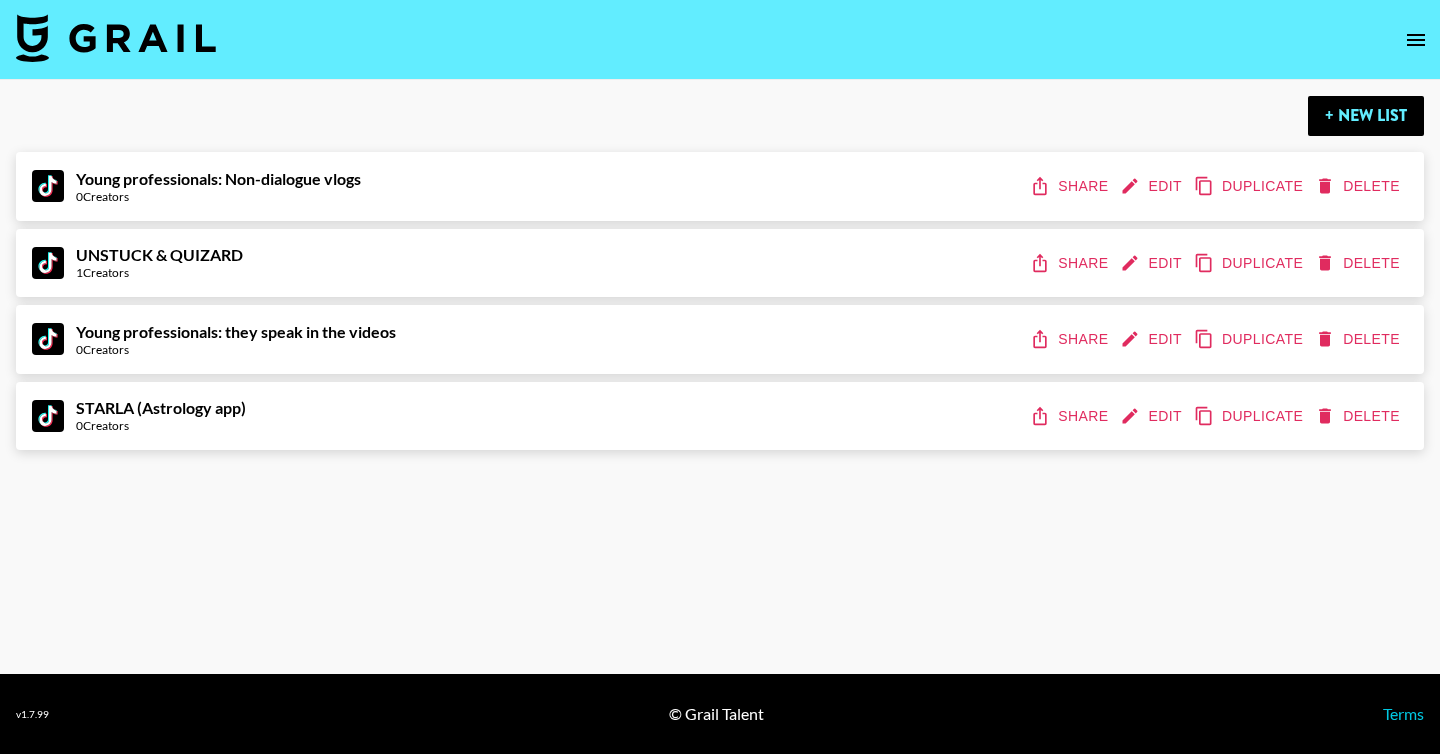click on "Share" at bounding box center [1071, 263] 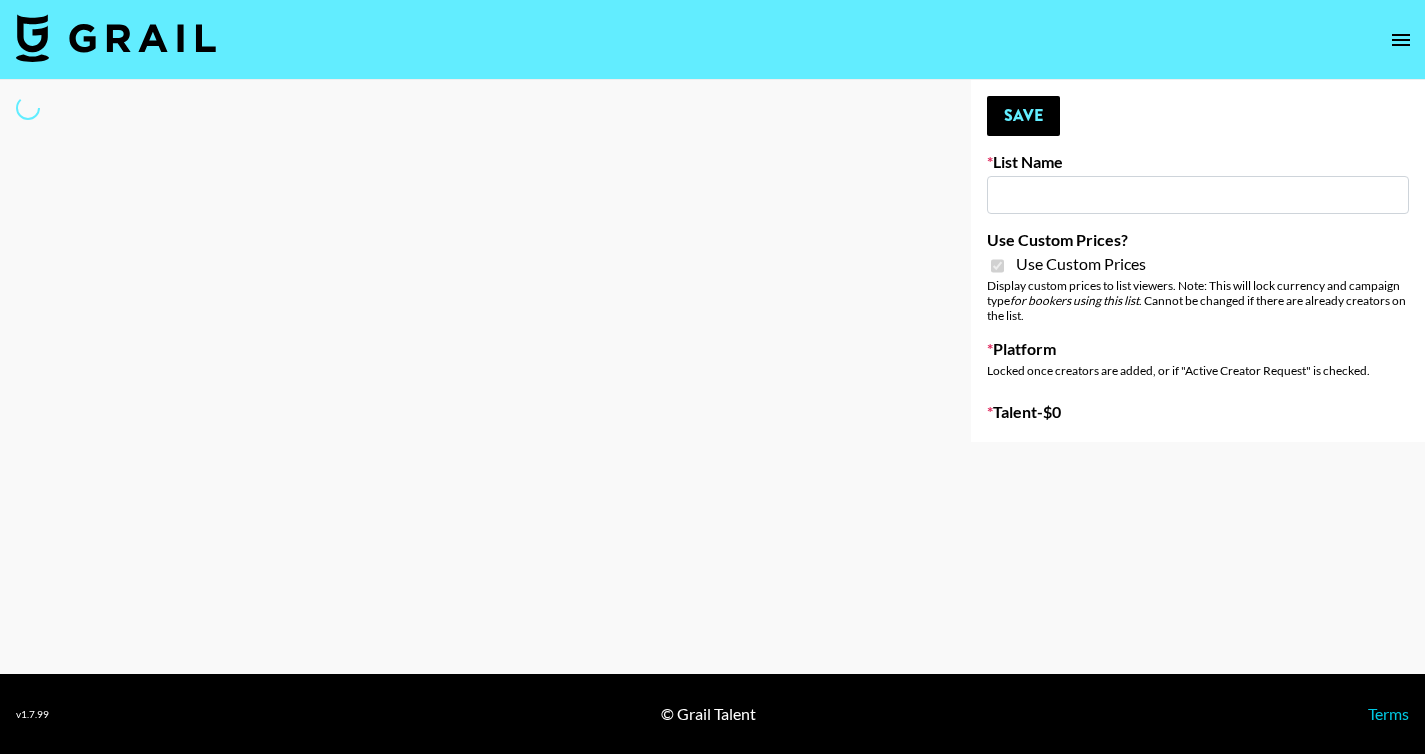 type on "UNSTUCK & QUIZARD" 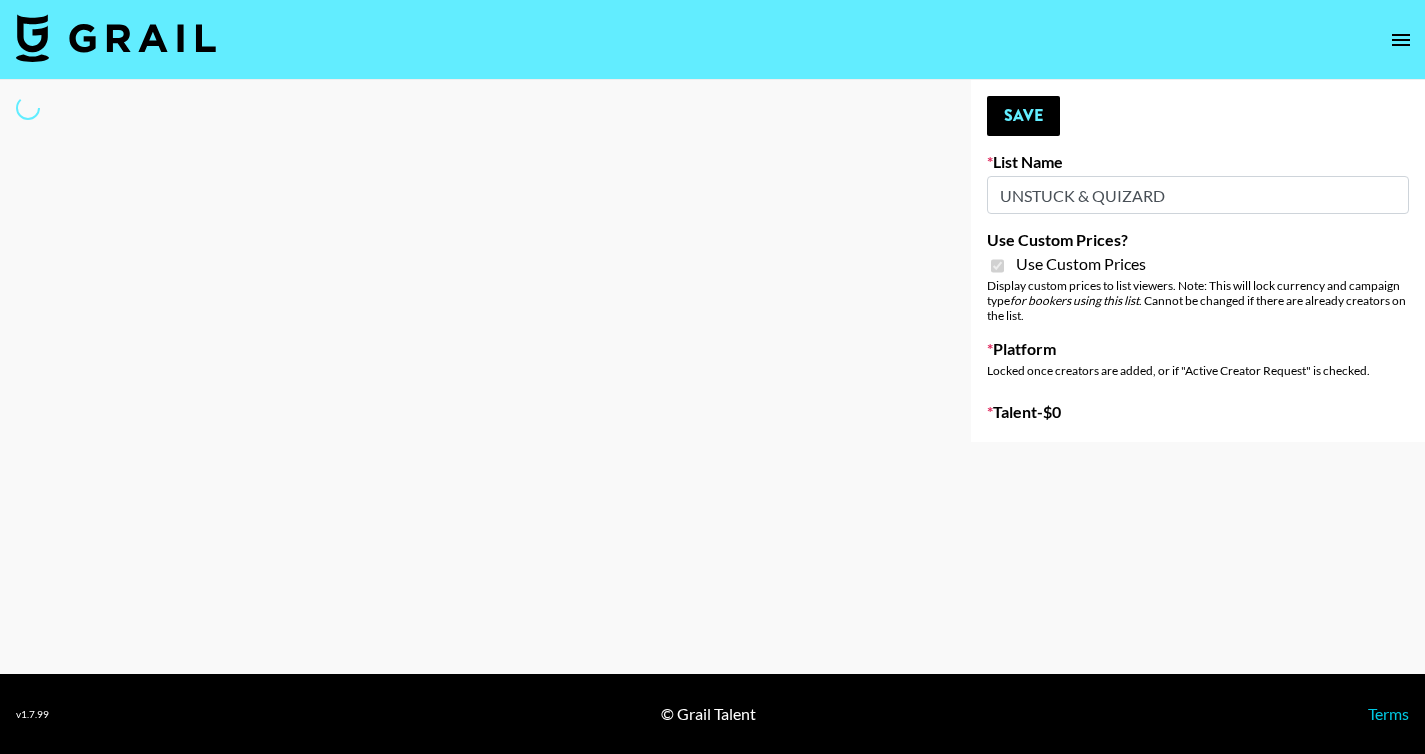 select on "Brand" 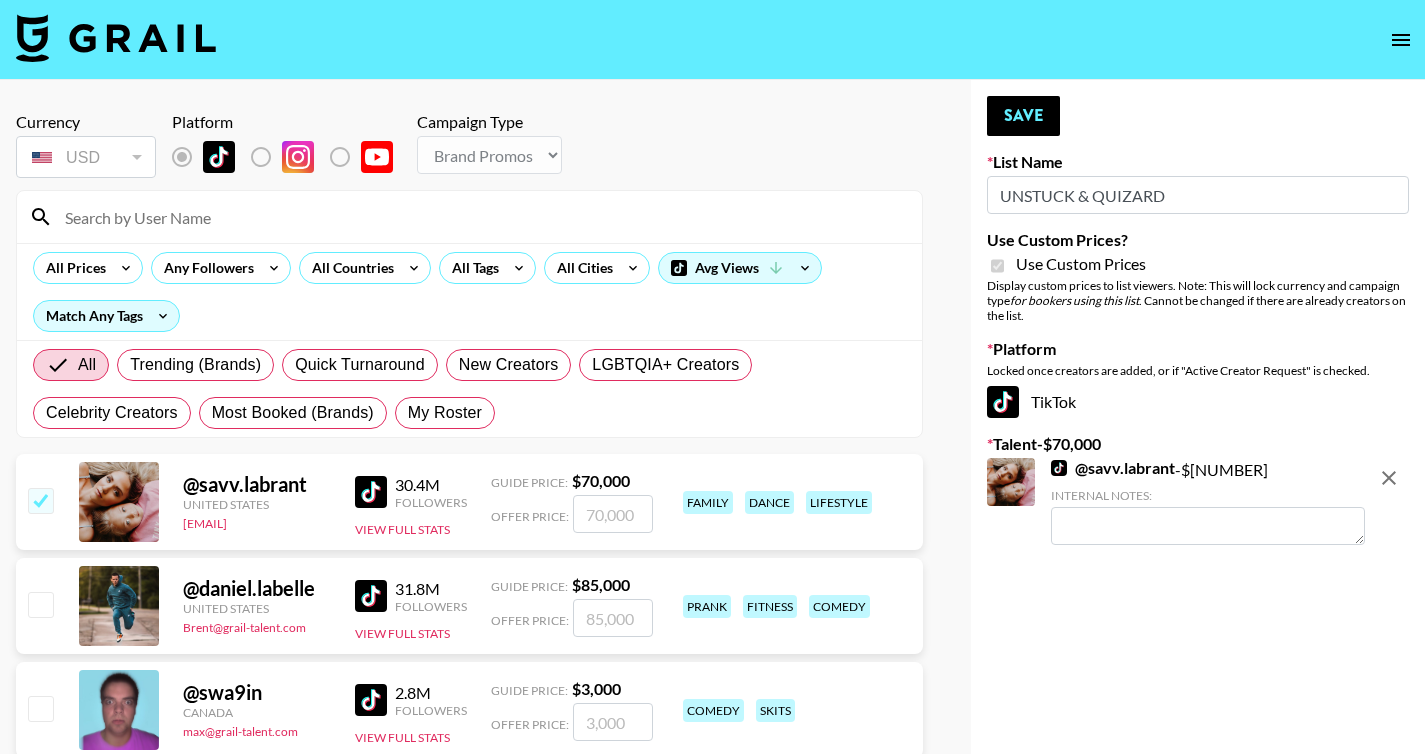 click 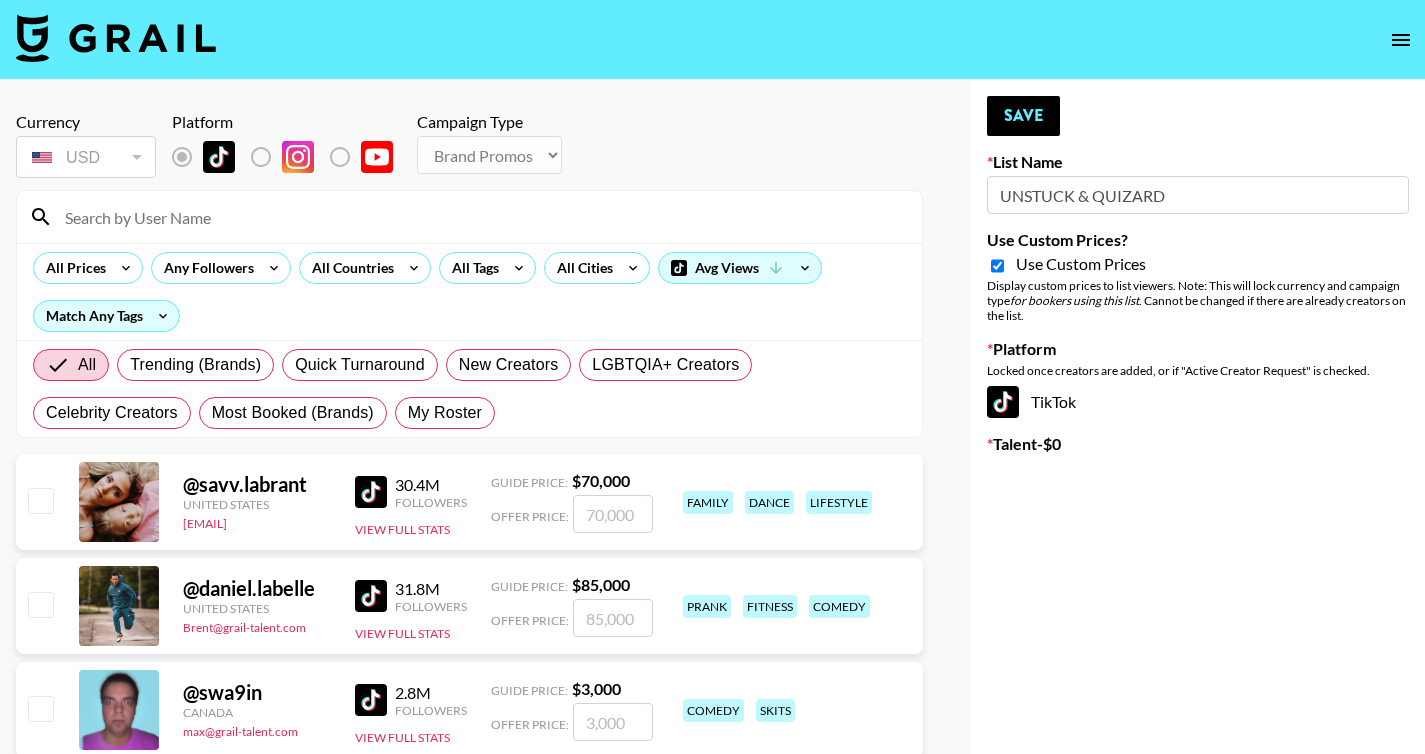 checkbox on "false" 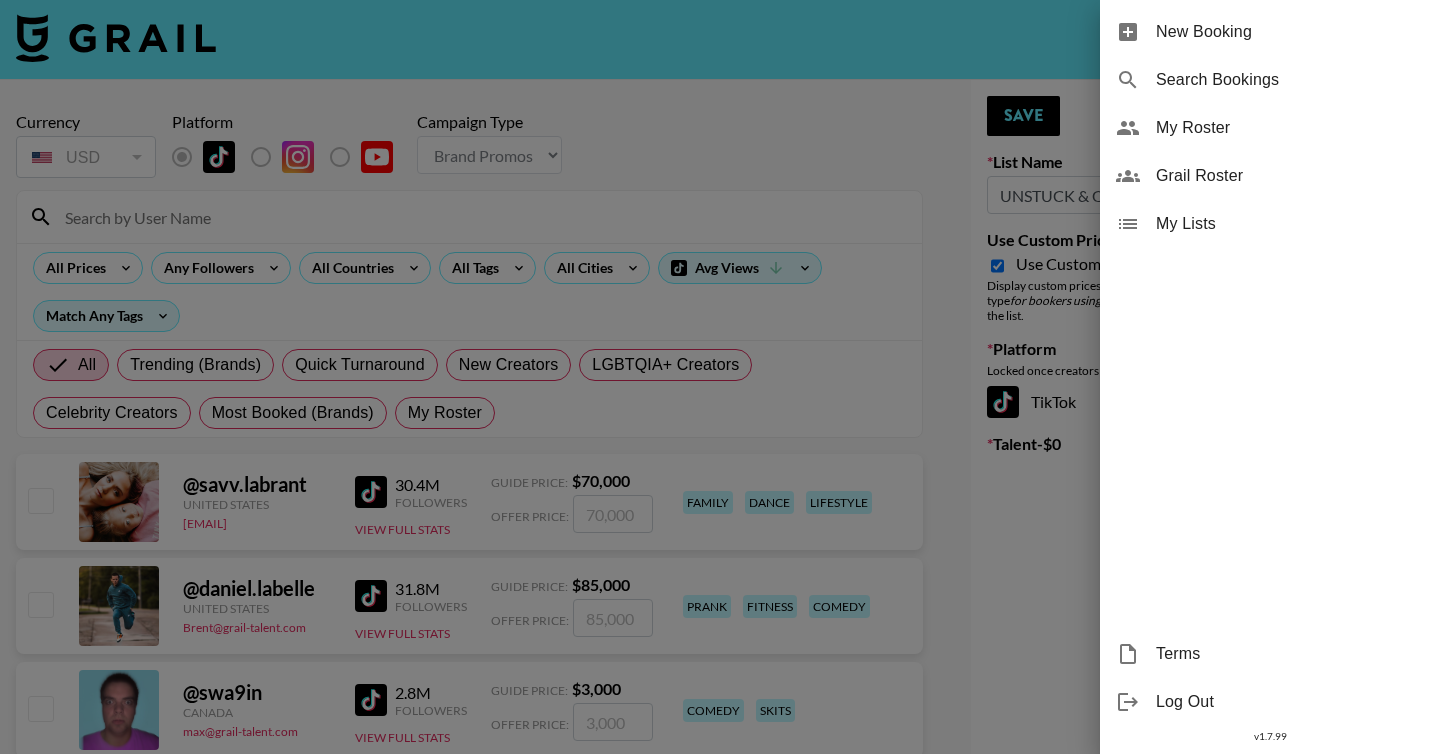 click on "My Lists" at bounding box center (1290, 224) 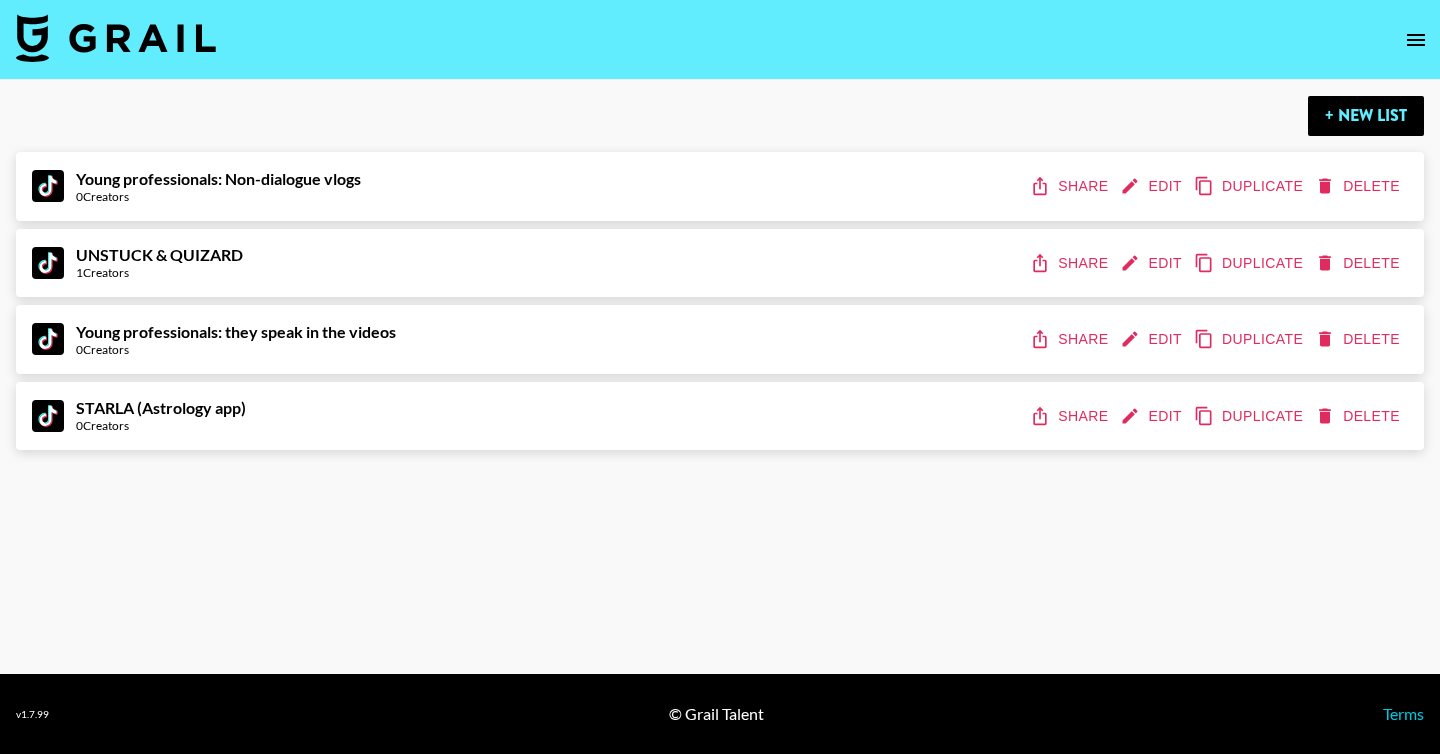 click on "Edit" at bounding box center (1153, 263) 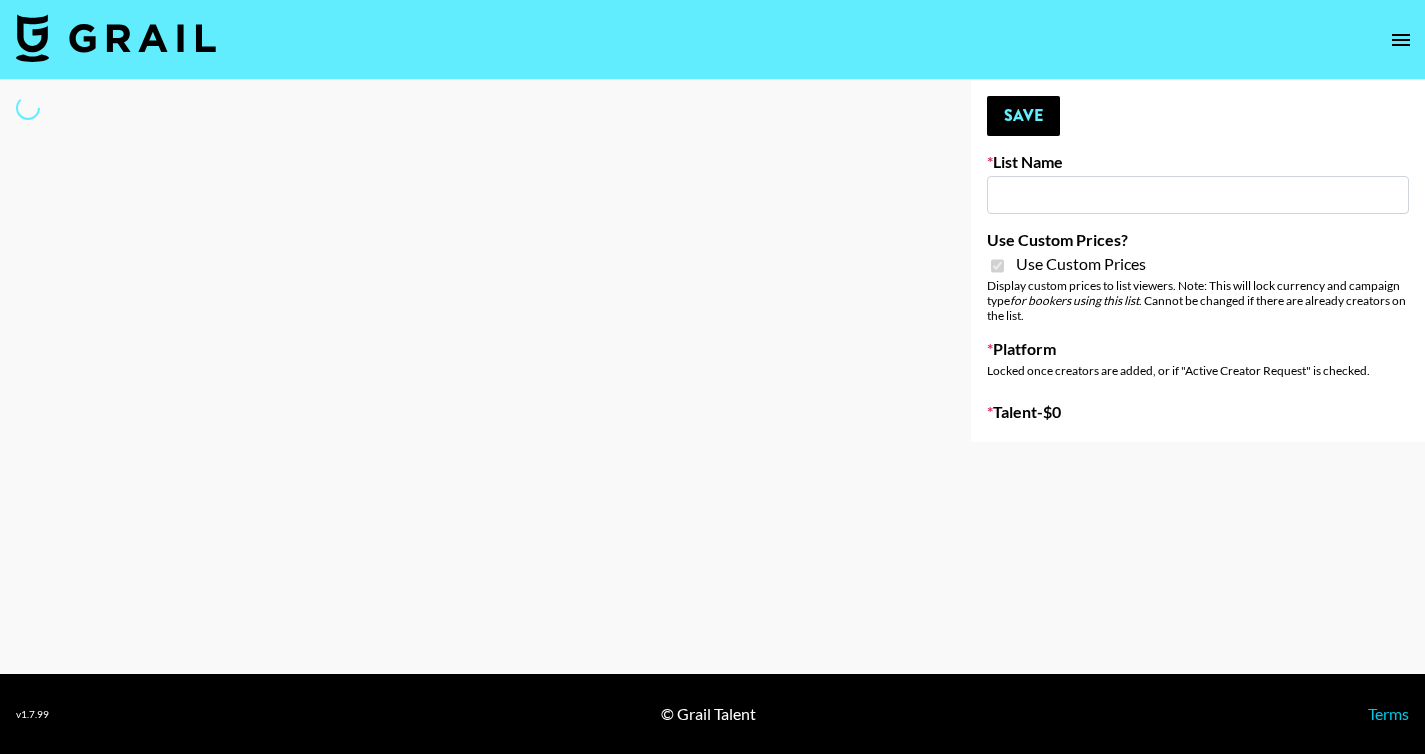 type on "UNSTUCK & QUIZARD" 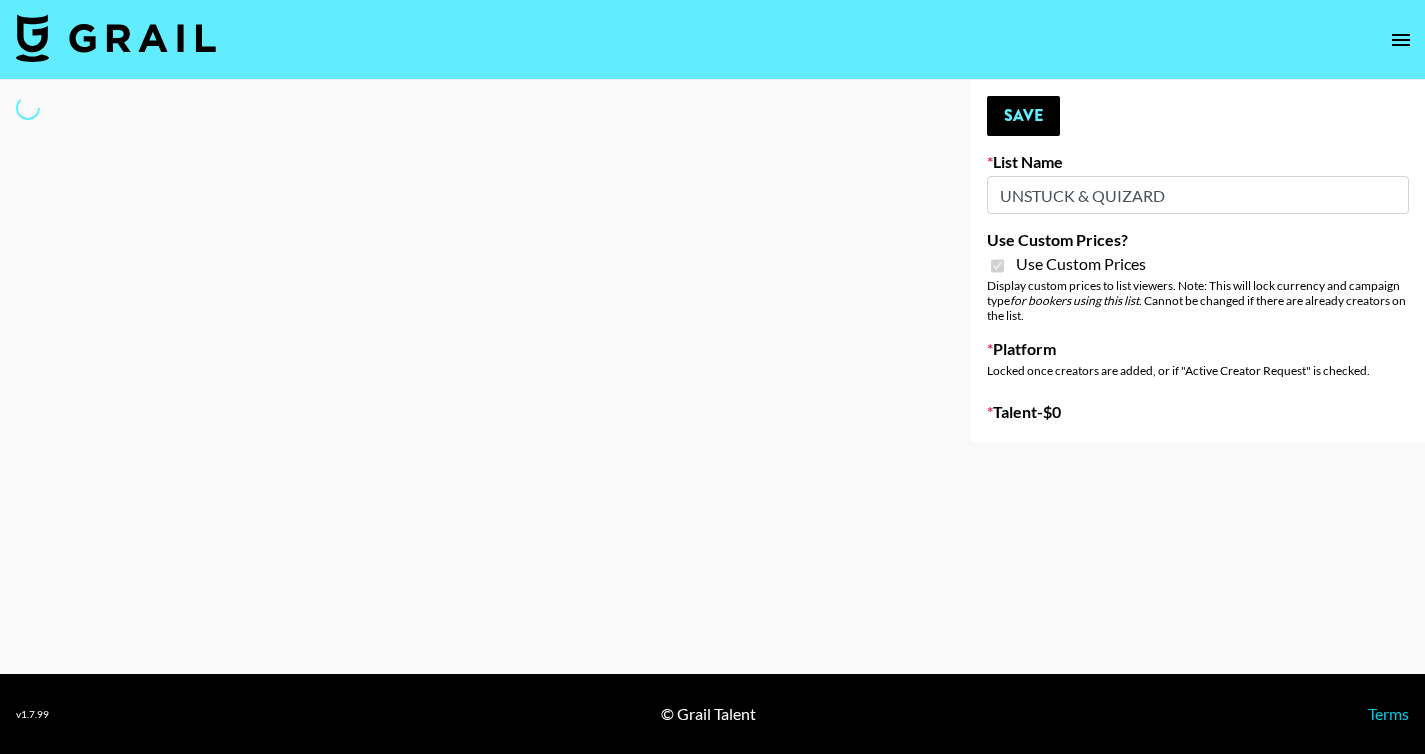 select on "Brand" 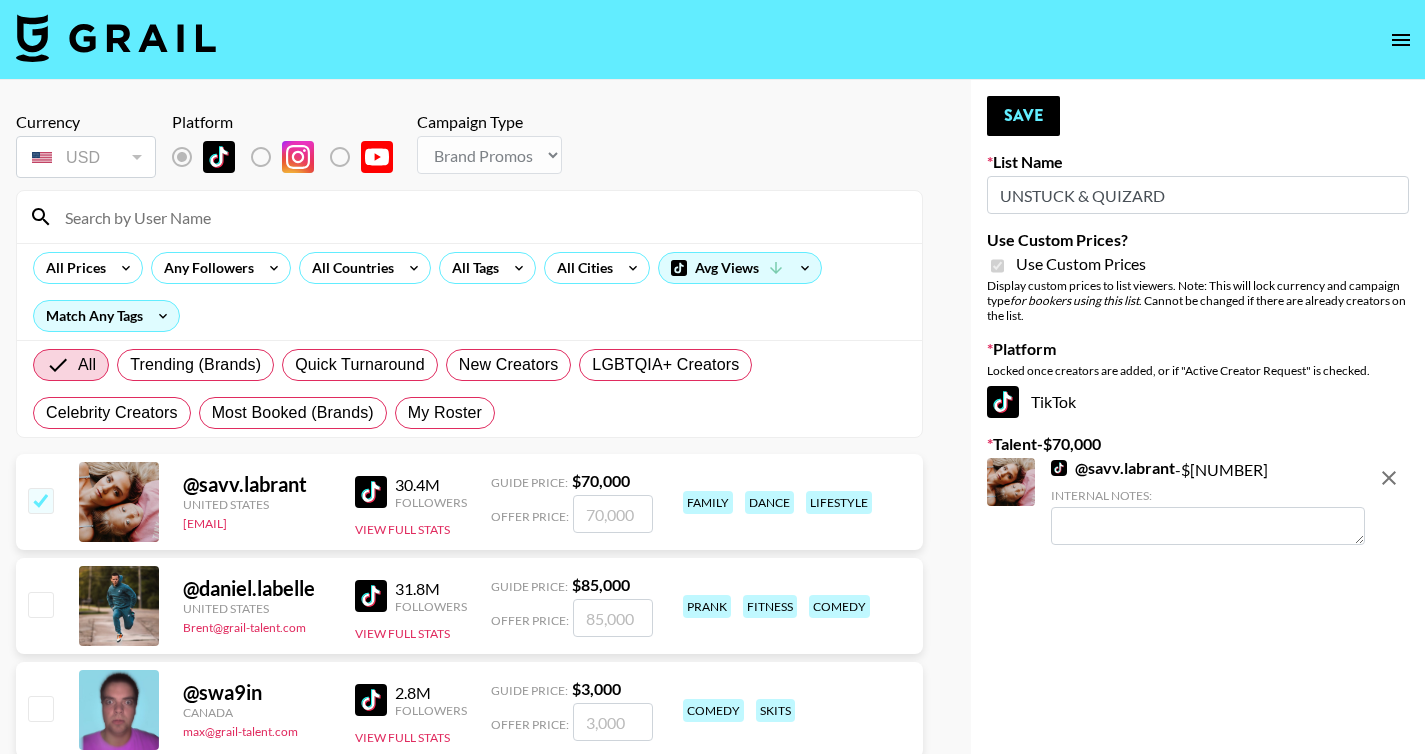 click 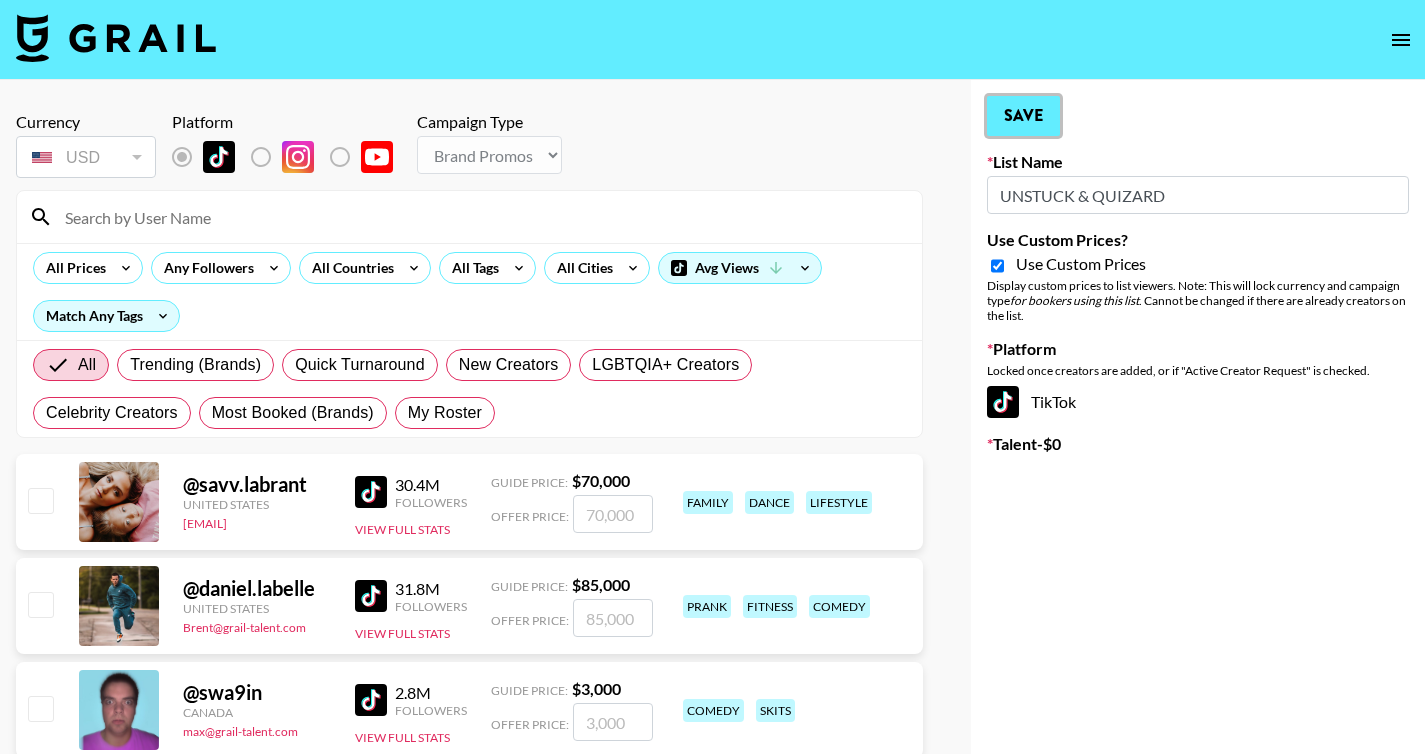 click on "Save" at bounding box center [1023, 116] 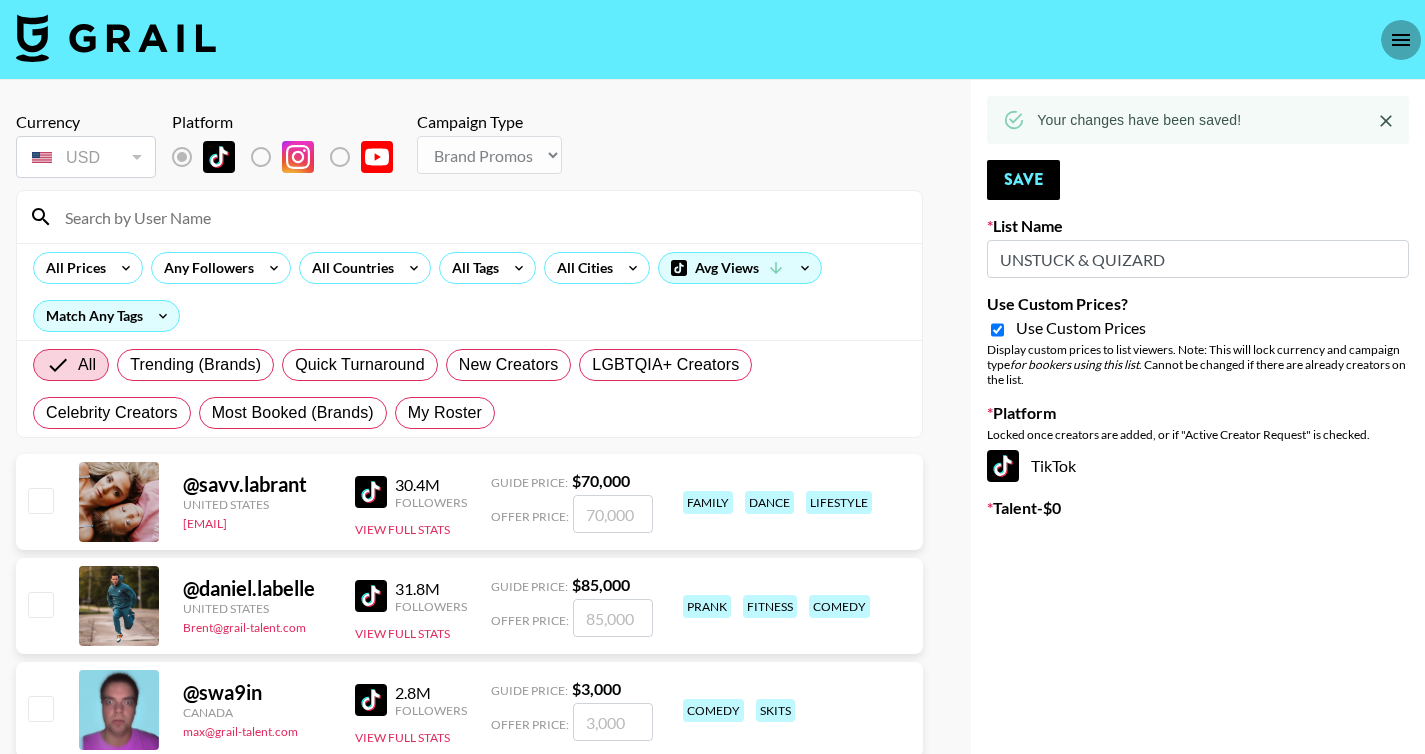click 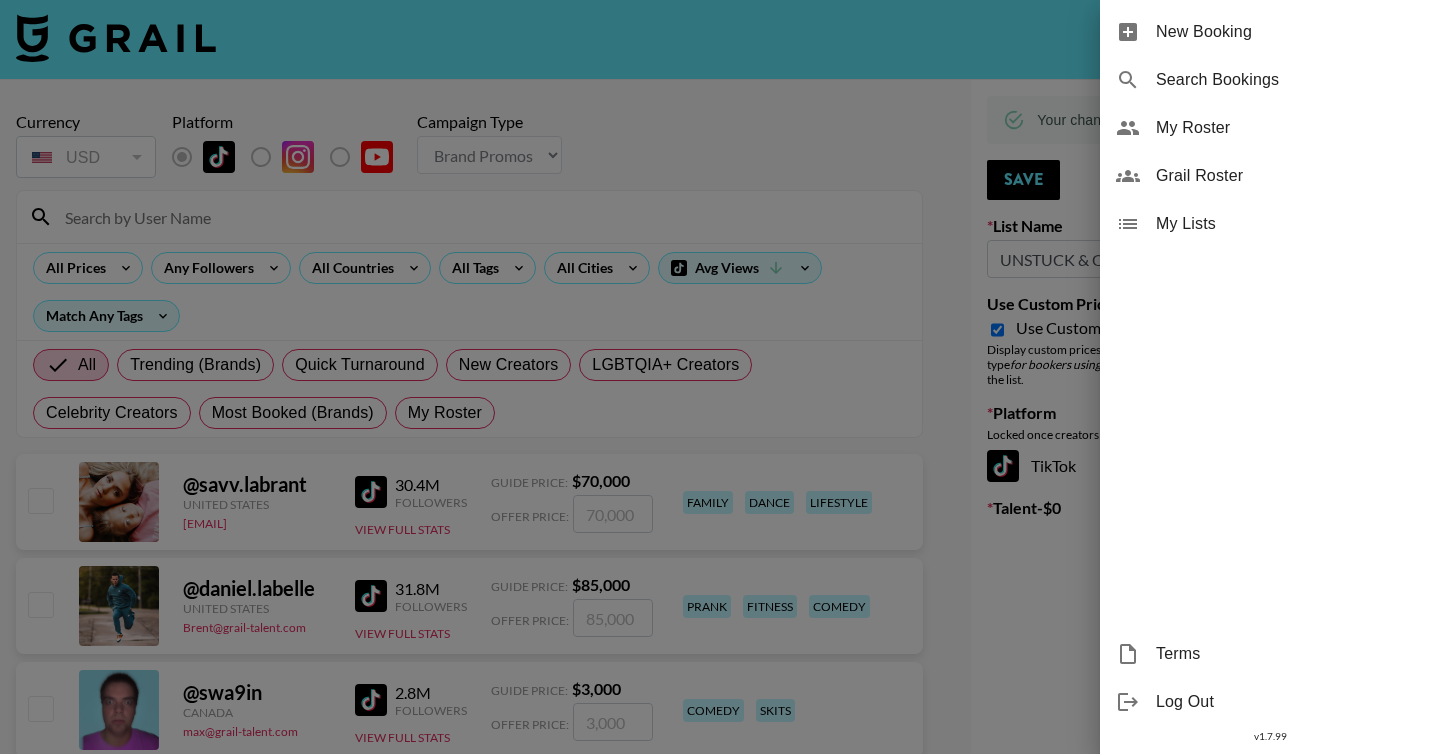click on "My Lists" at bounding box center [1290, 224] 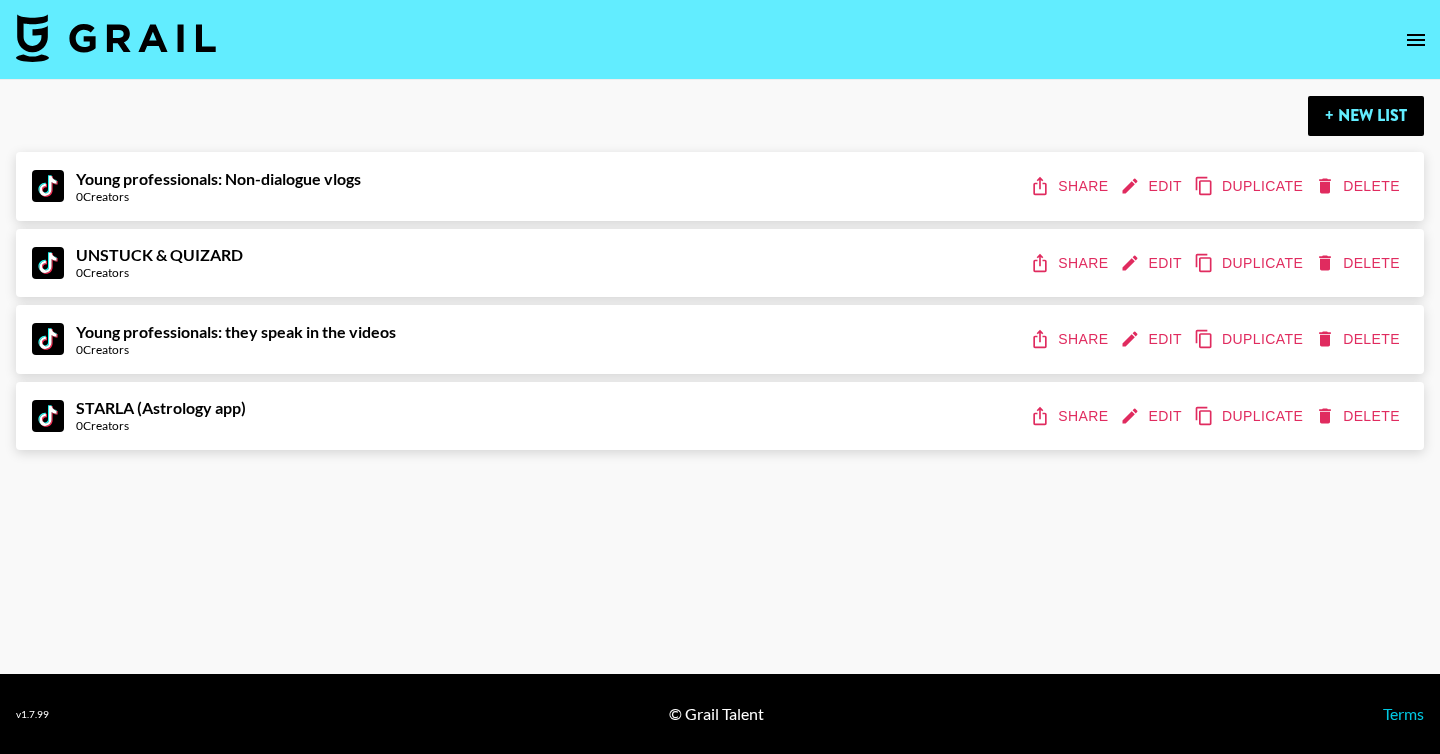 click on "Share" at bounding box center [1071, 263] 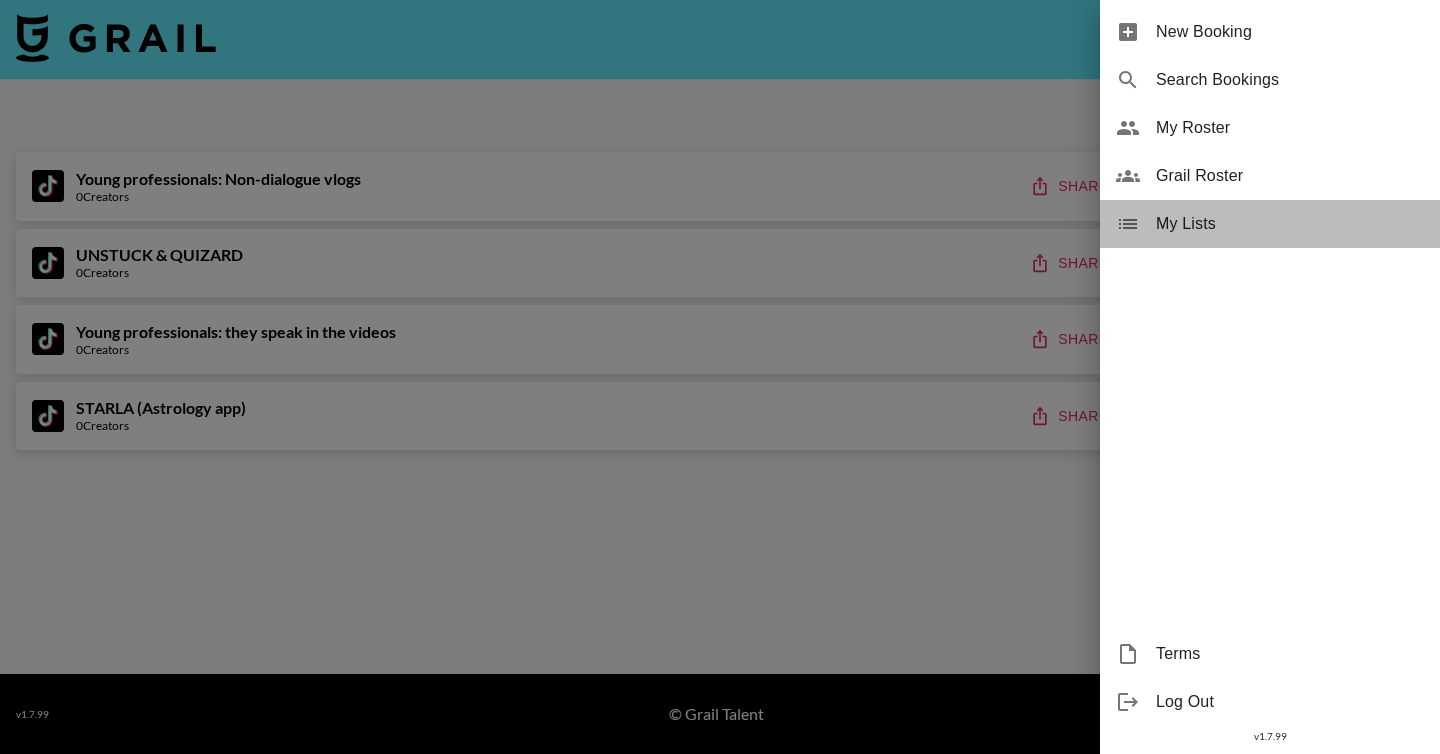 click on "My Lists" at bounding box center (1270, 224) 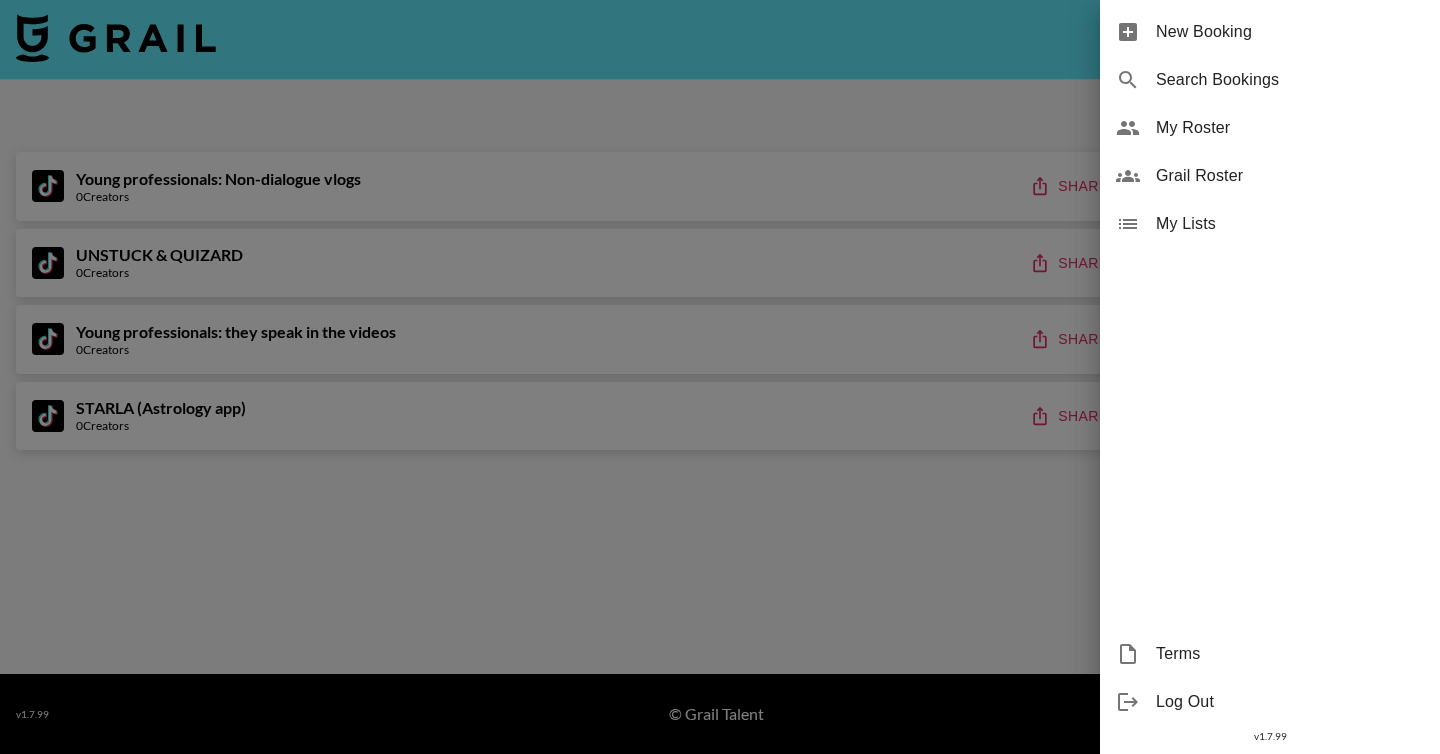 click at bounding box center (720, 377) 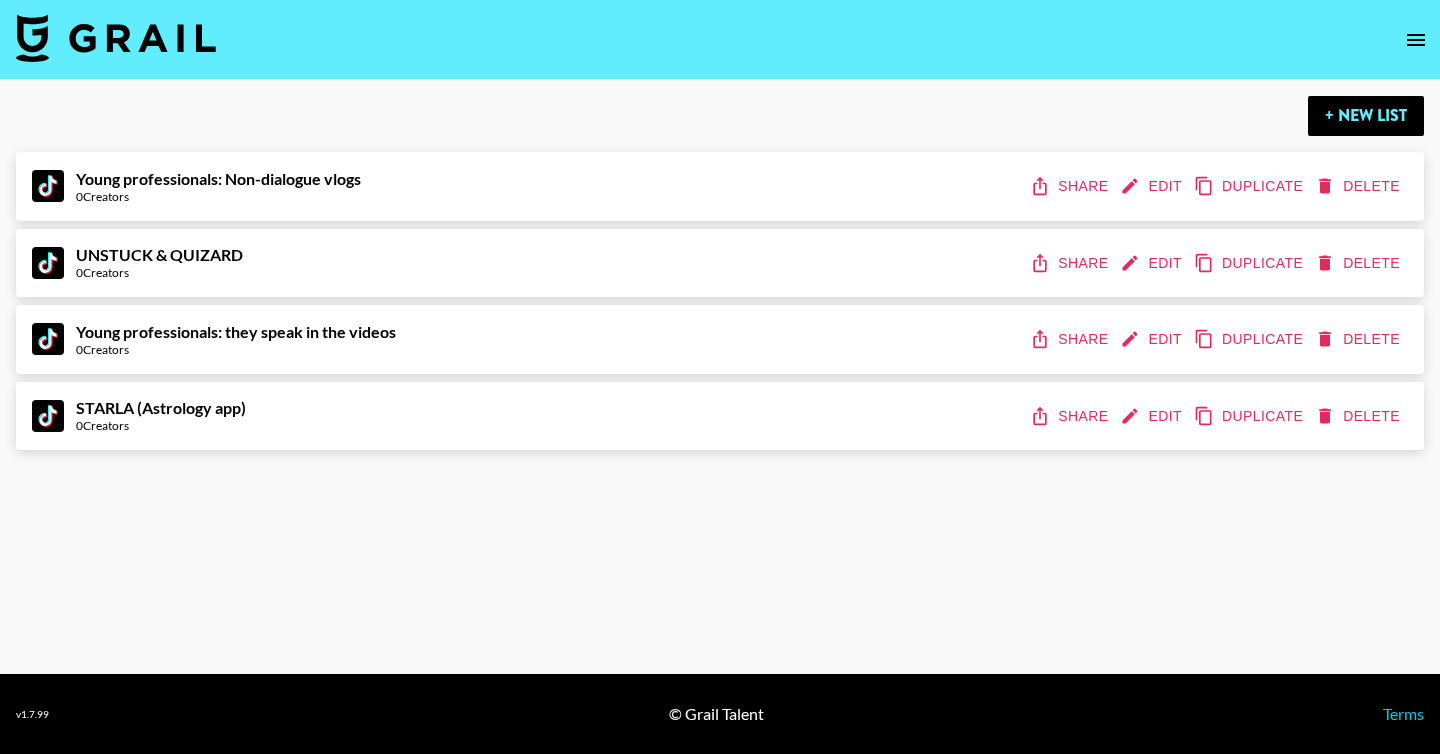 click on "Edit" at bounding box center (1153, 186) 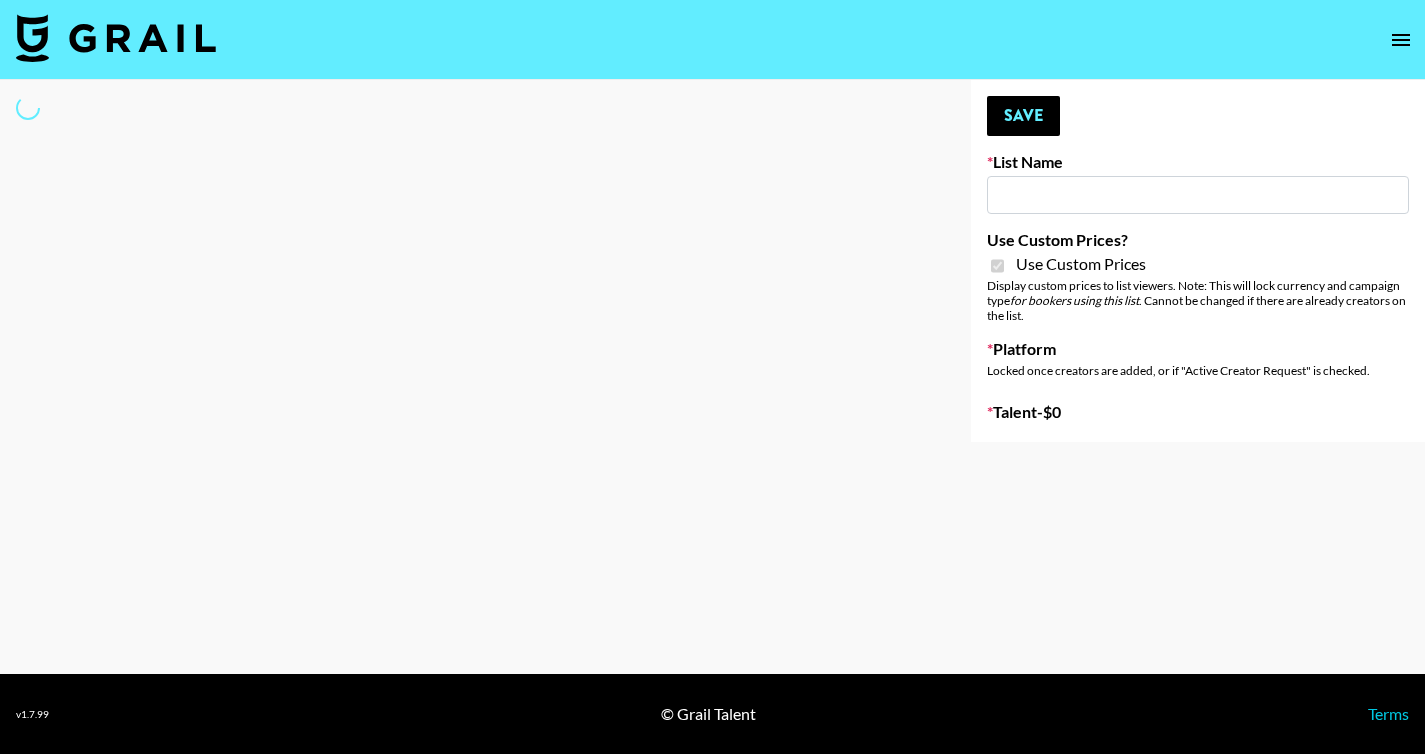 type on "Young professionals: Non-dialogue vlogs" 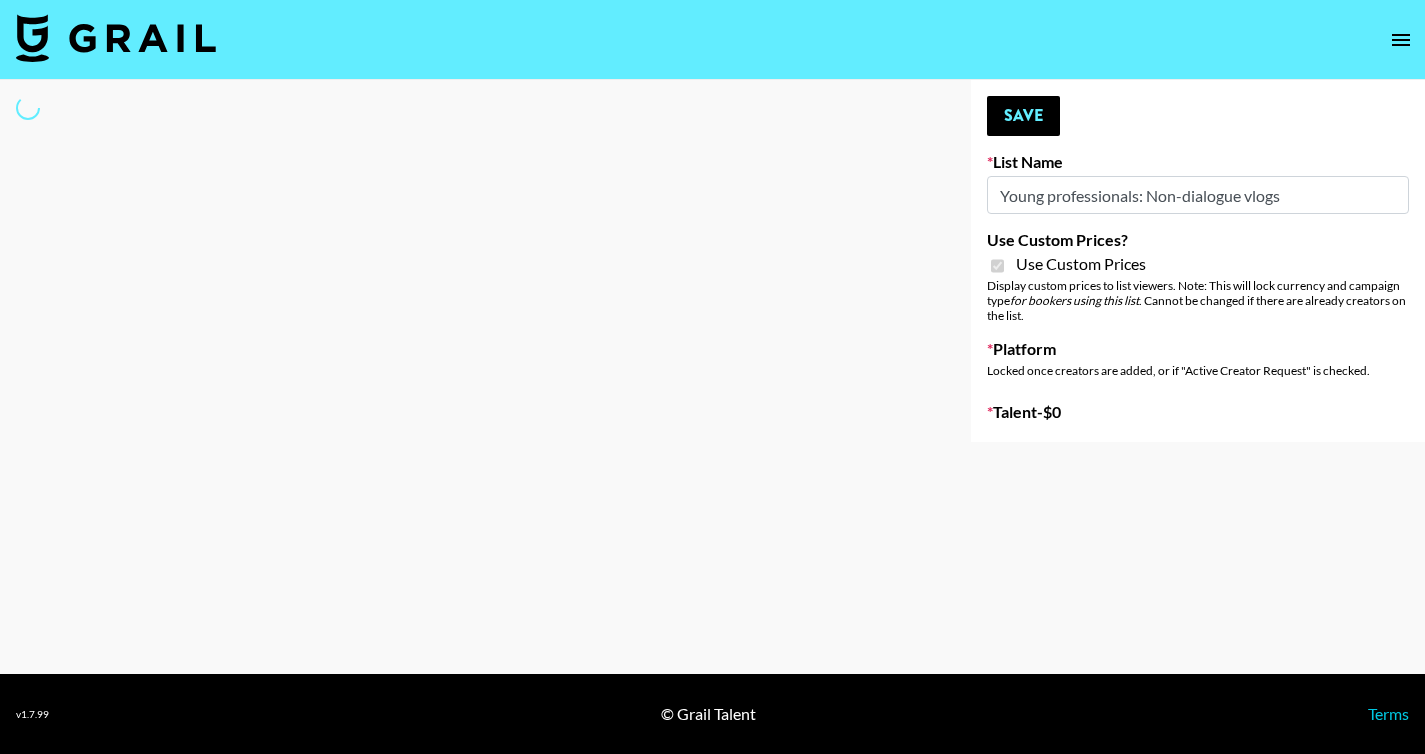 select on "Song" 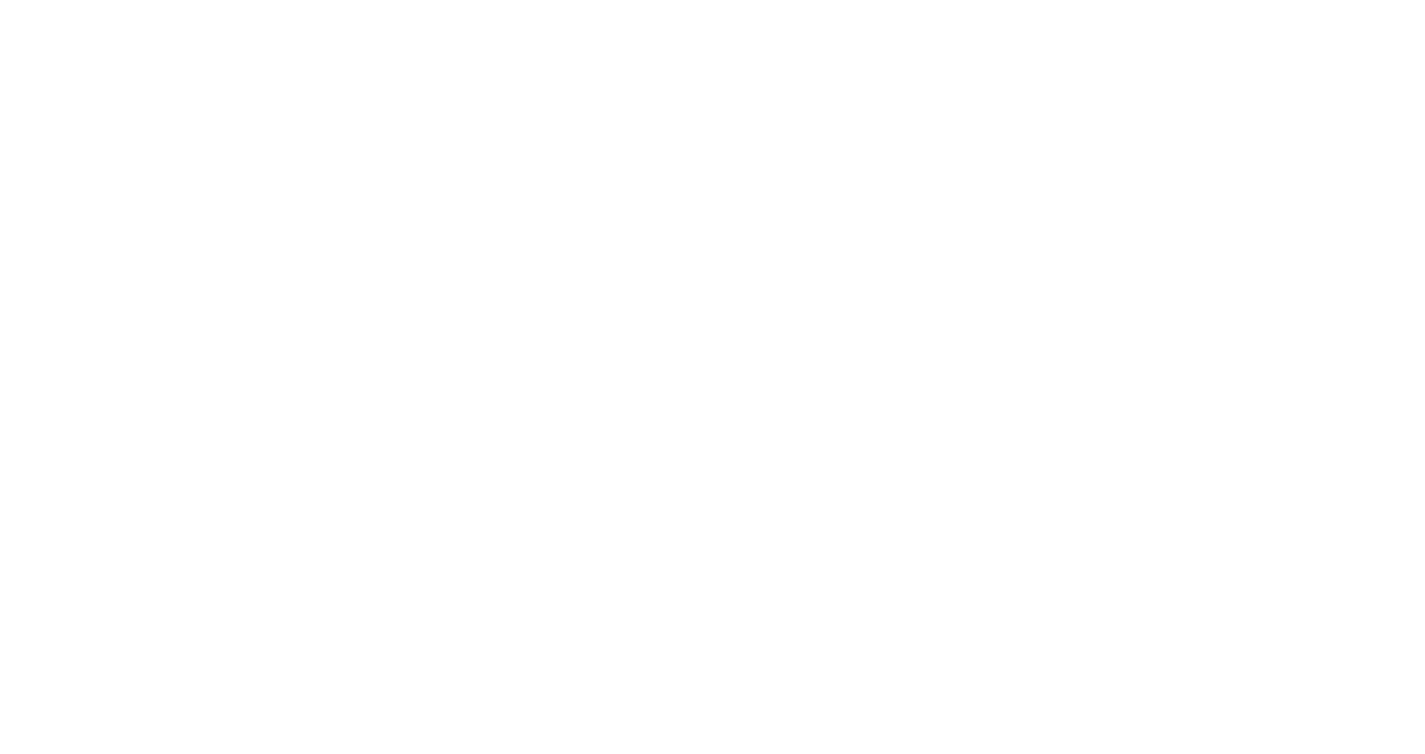 scroll, scrollTop: 0, scrollLeft: 0, axis: both 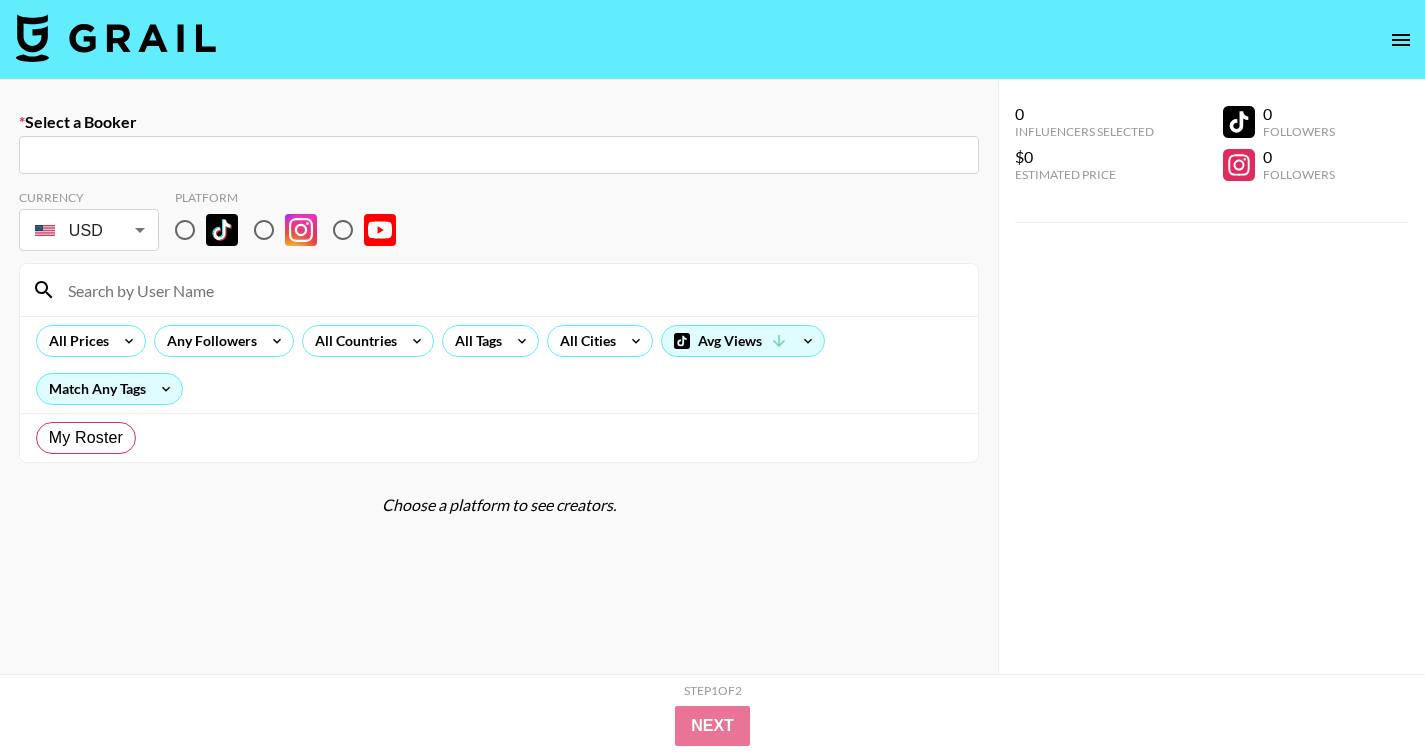 click at bounding box center (499, 155) 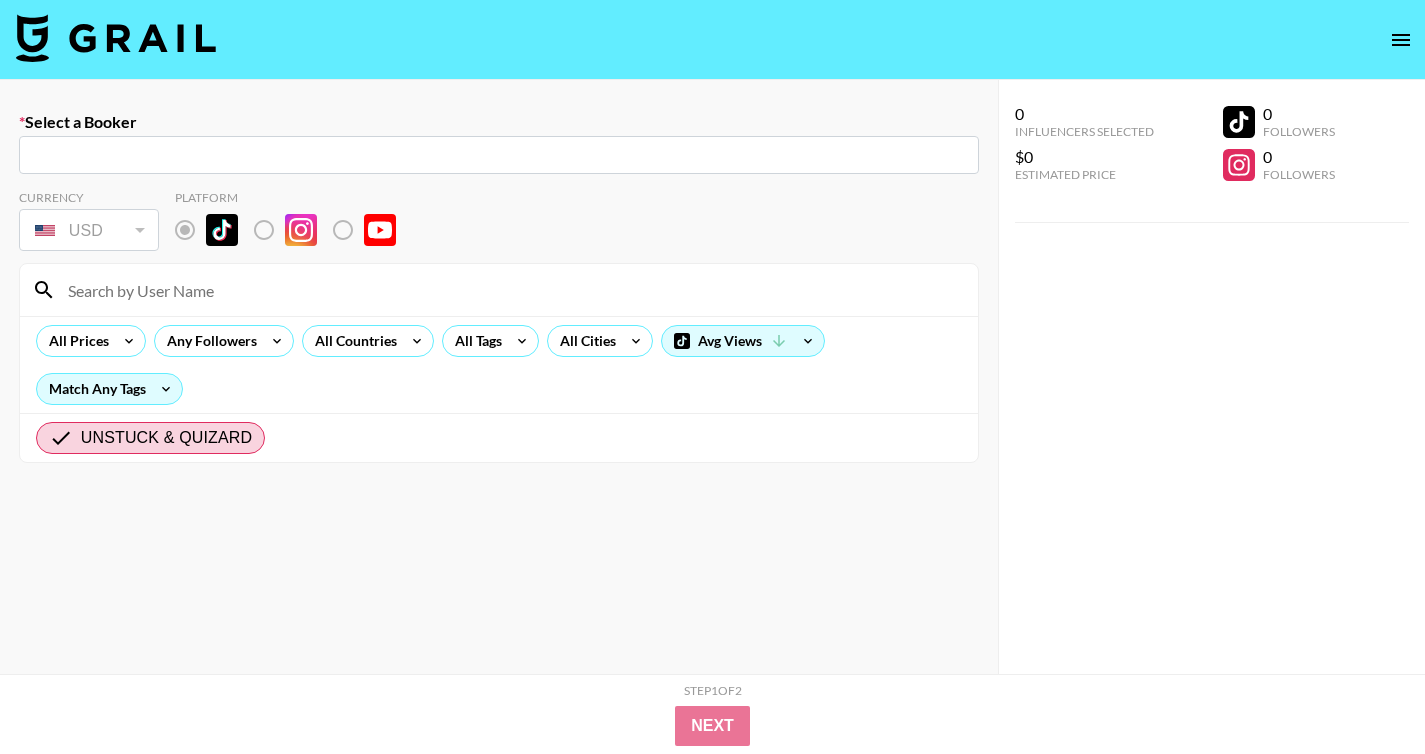 radio on "true" 